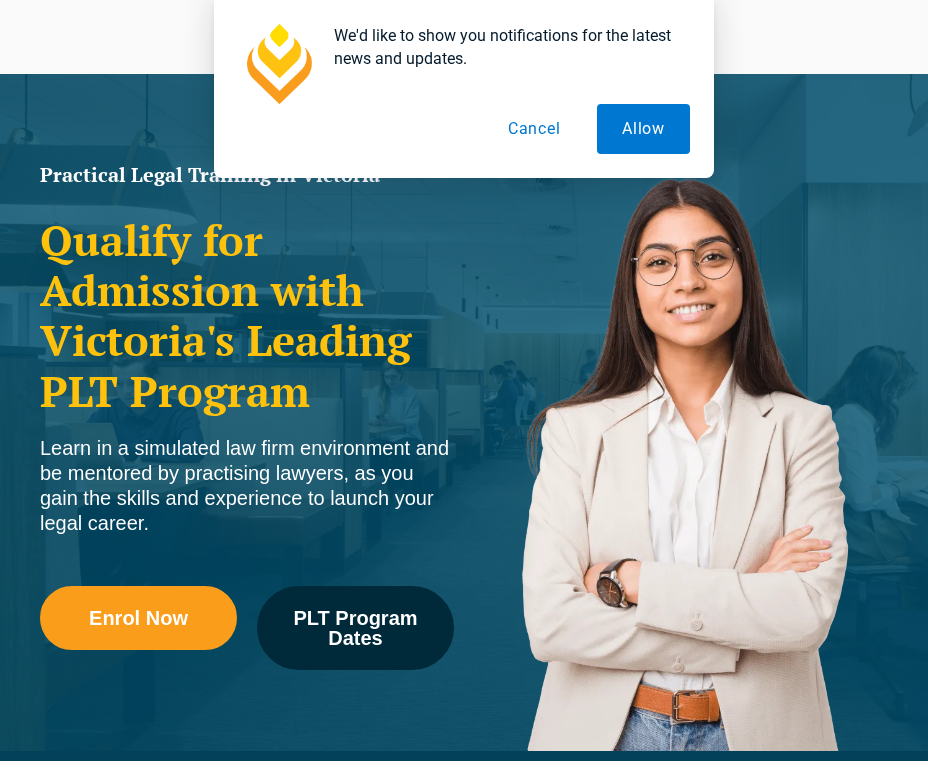 scroll, scrollTop: 3320, scrollLeft: 0, axis: vertical 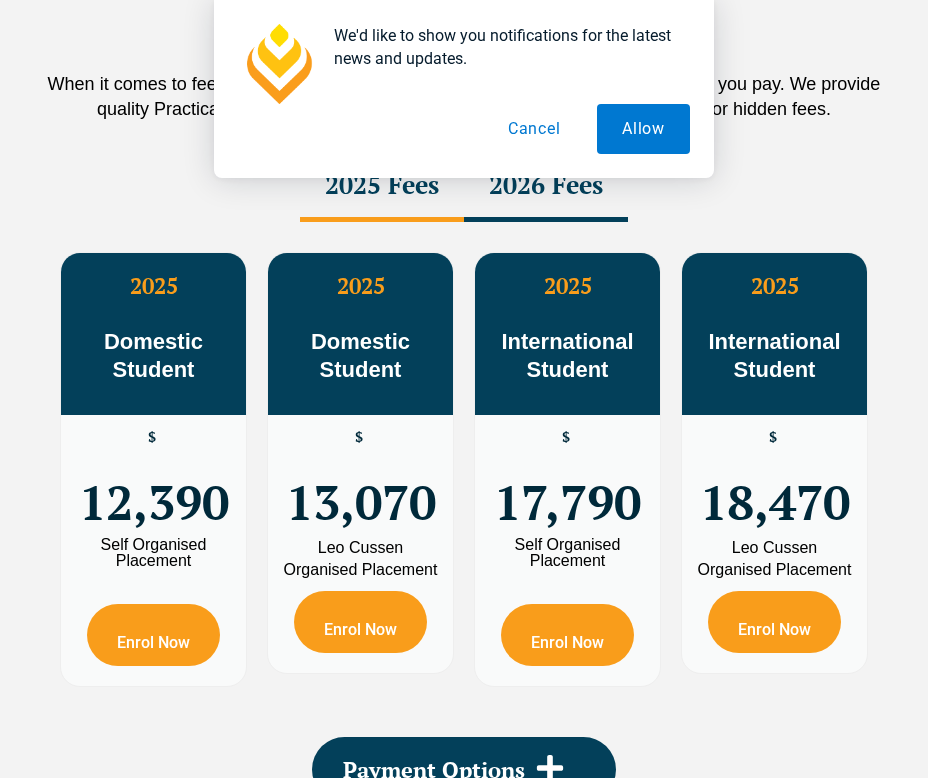 click on "Cancel" at bounding box center [534, 129] 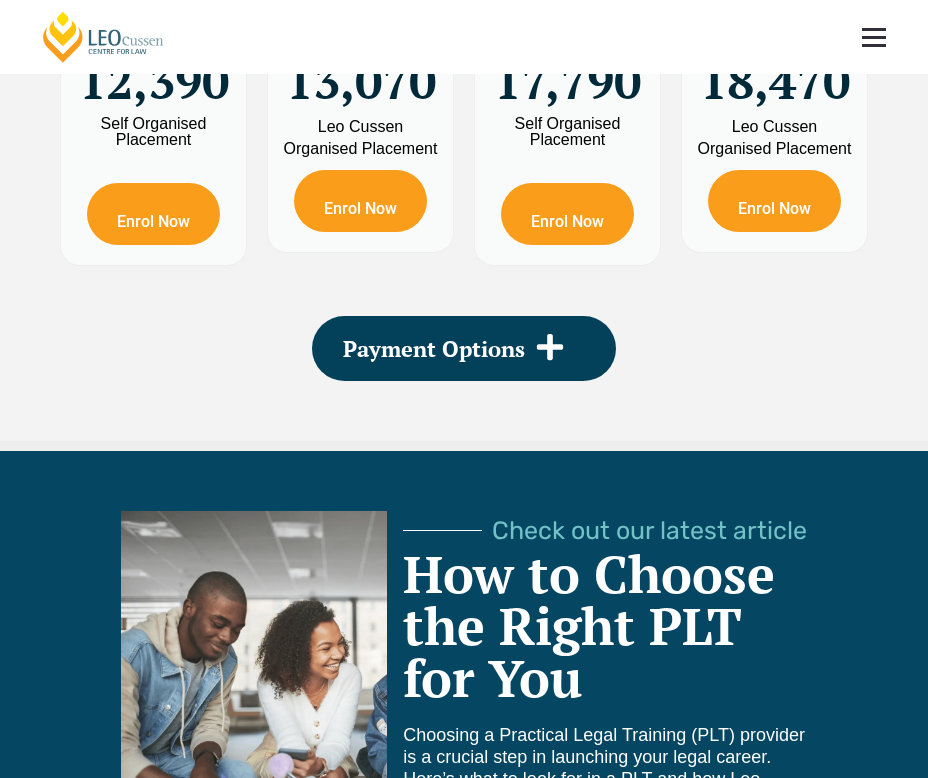 scroll, scrollTop: 3873, scrollLeft: 0, axis: vertical 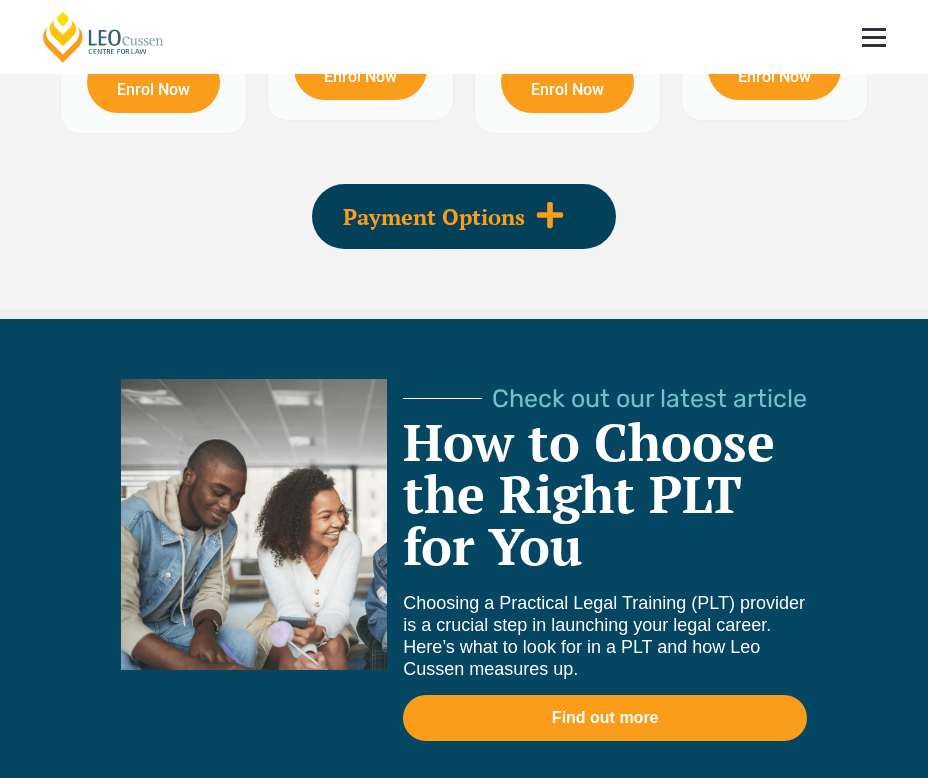 click on "Payment Options" at bounding box center [434, 217] 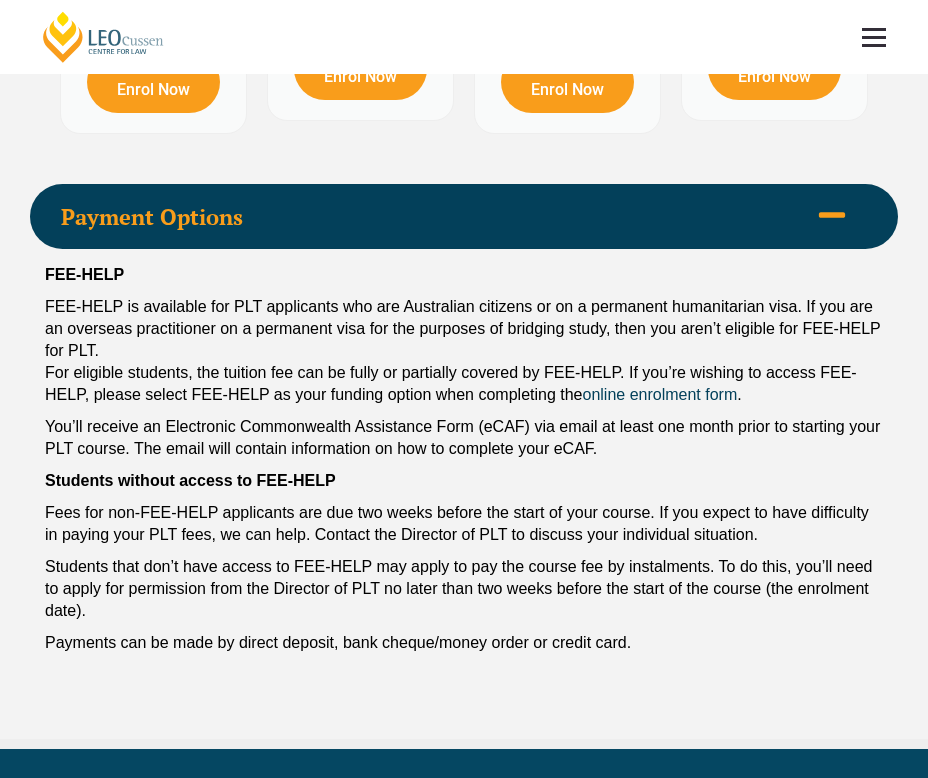 scroll, scrollTop: 3885, scrollLeft: 0, axis: vertical 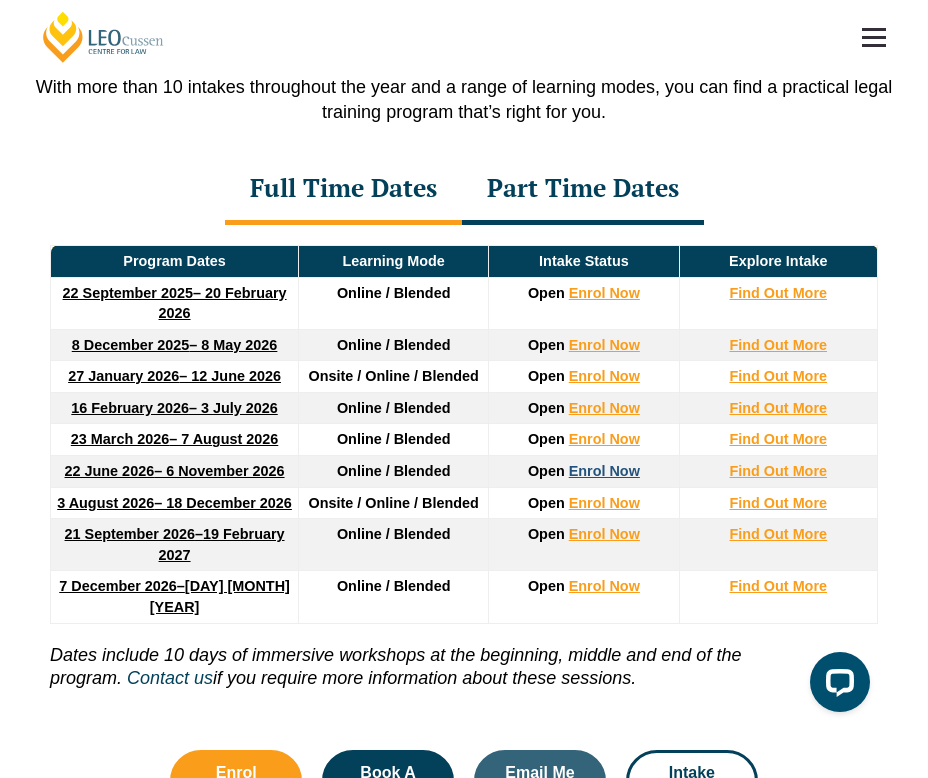 click on "Enrol Now" at bounding box center [604, 471] 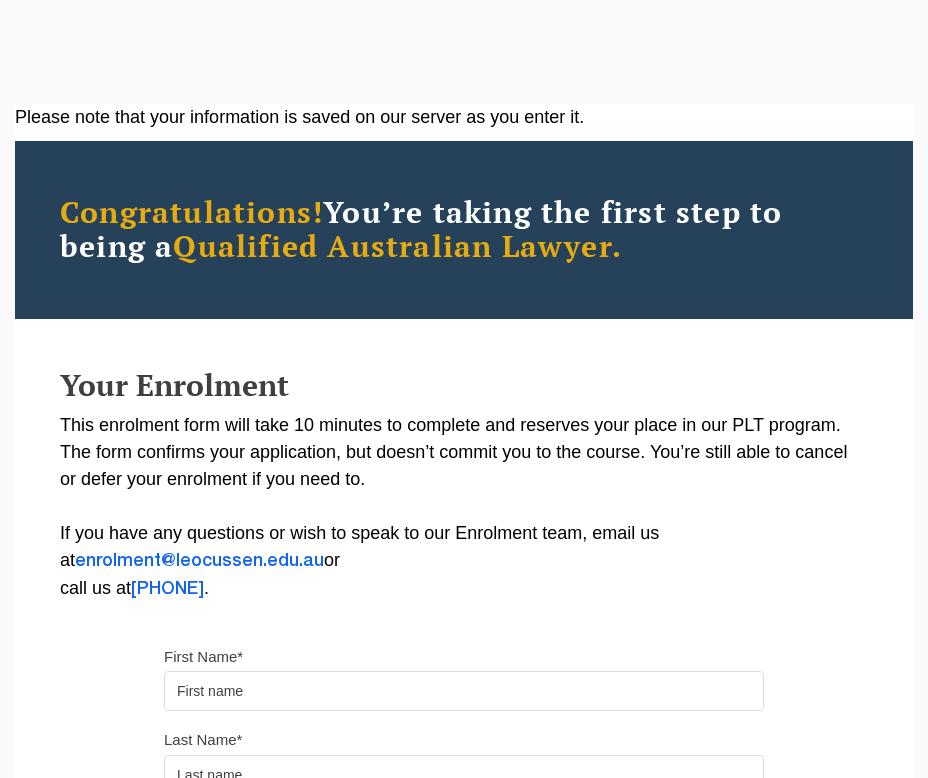 scroll, scrollTop: 729, scrollLeft: 0, axis: vertical 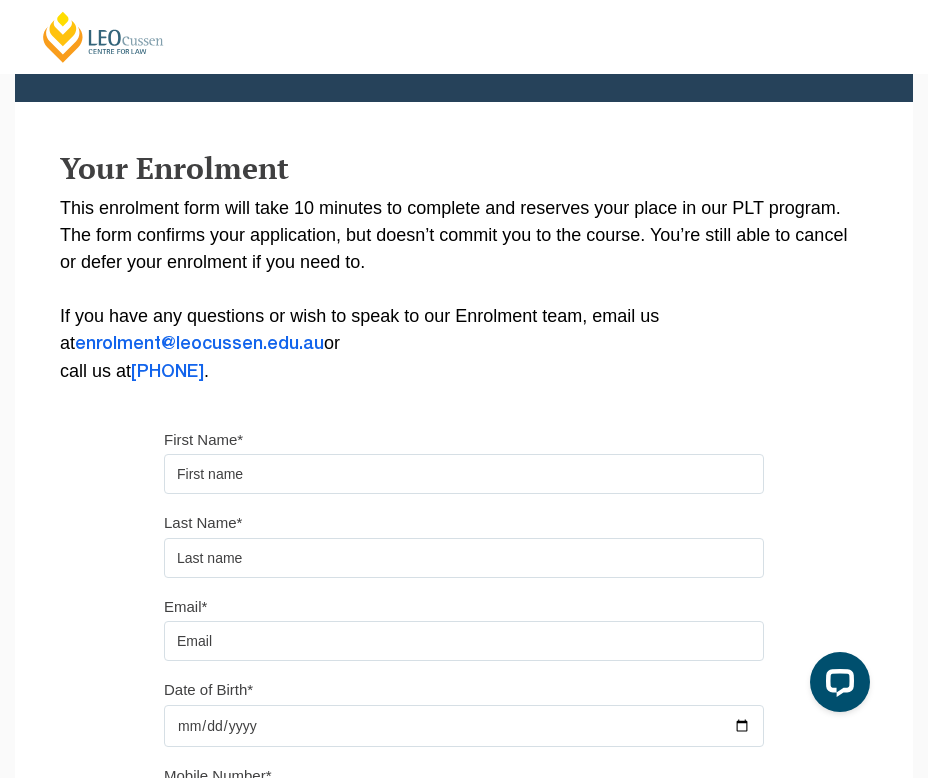 click on "First Name*" at bounding box center (464, 474) 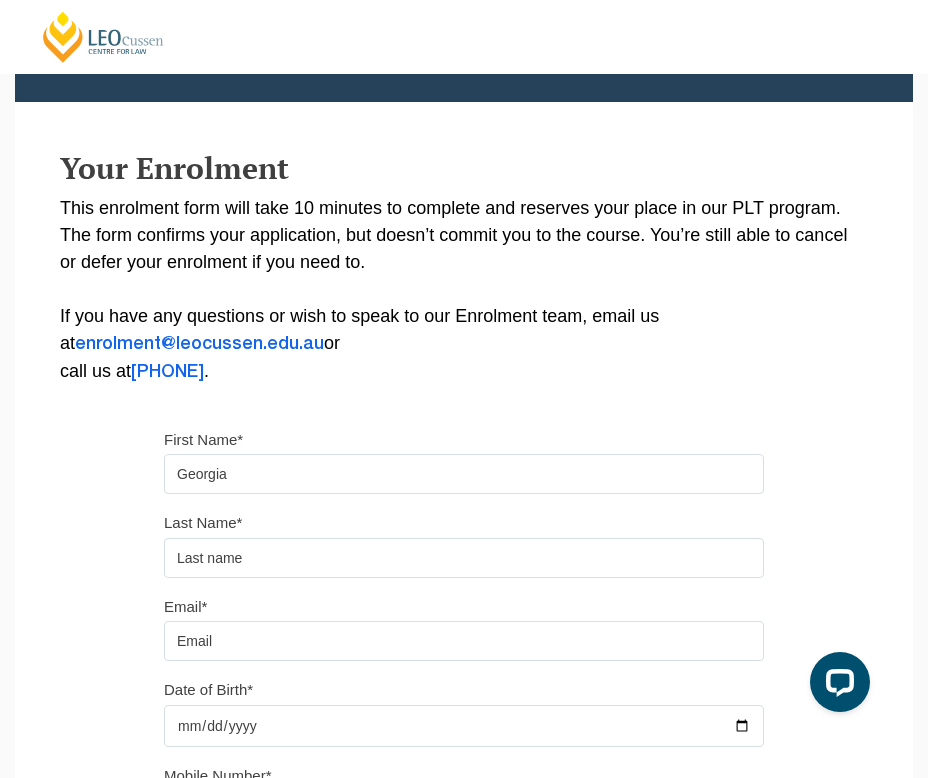type on "[LAST]" 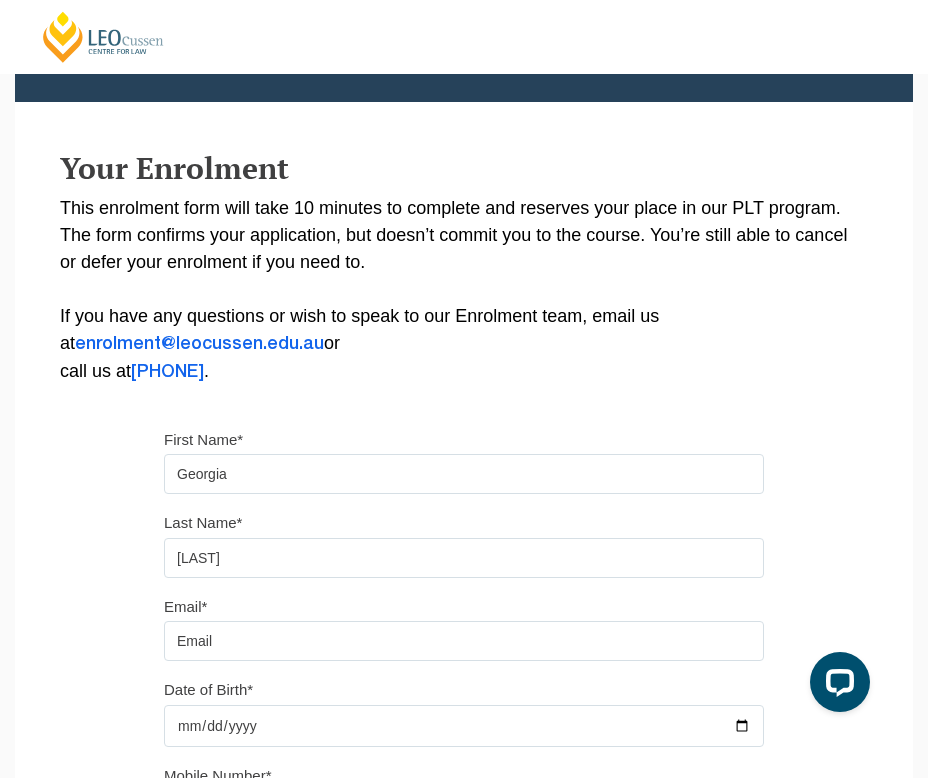 type on "[FIRSTNAME].[LASTNAME]@[DOMAIN].com" 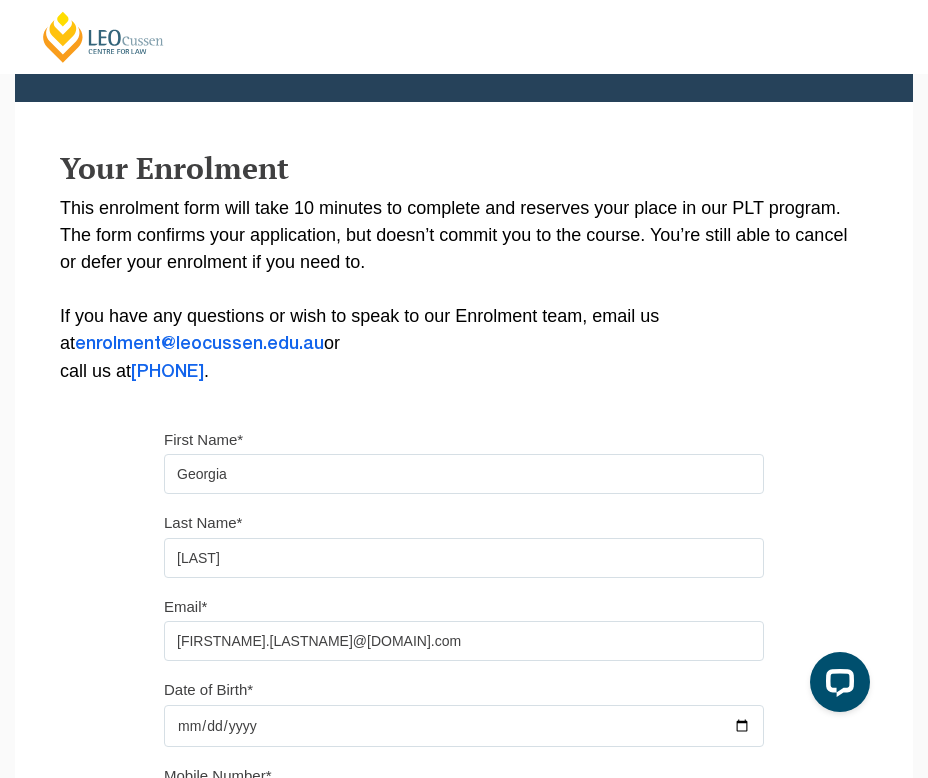 type on "[PHONE]" 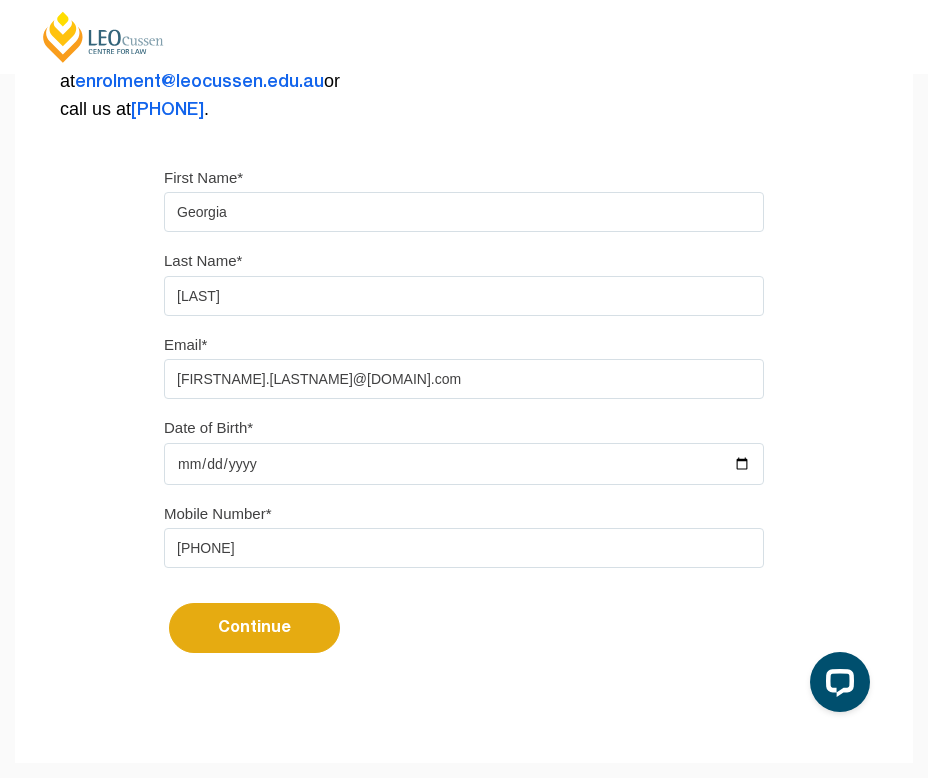 scroll, scrollTop: 558, scrollLeft: 0, axis: vertical 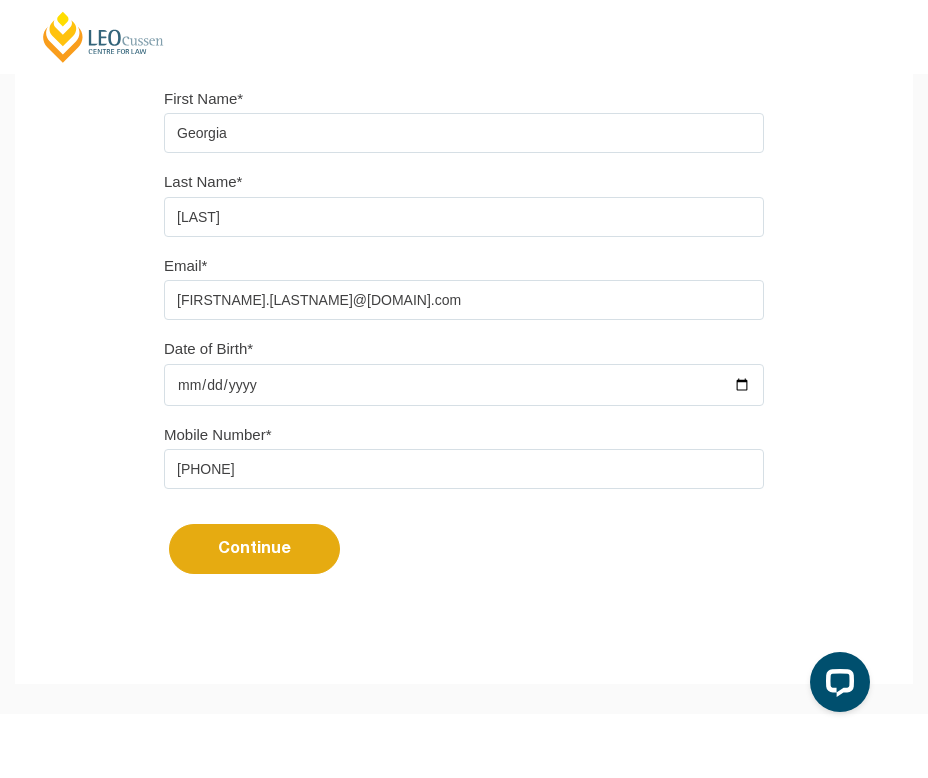 click on "Date of Birth*" at bounding box center (464, 385) 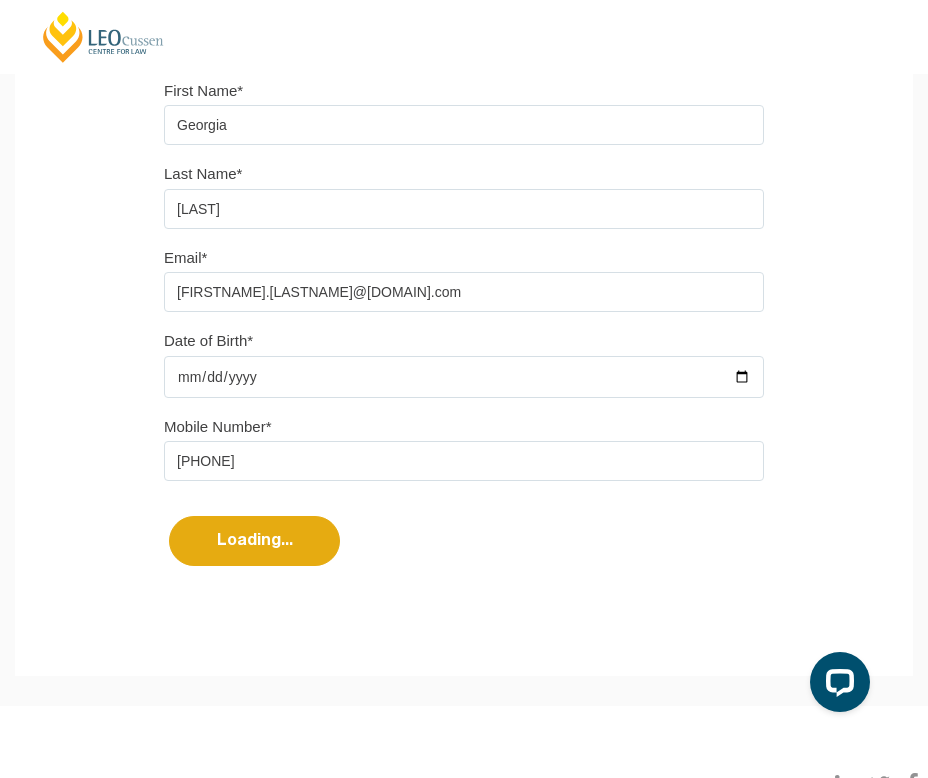 select 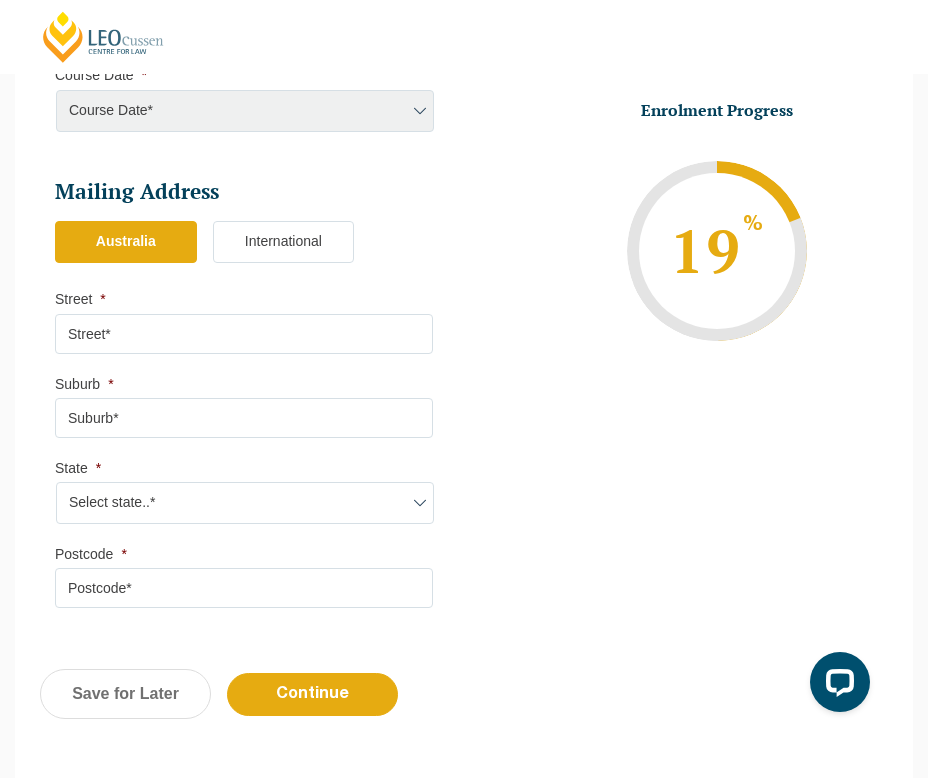scroll, scrollTop: 1326, scrollLeft: 0, axis: vertical 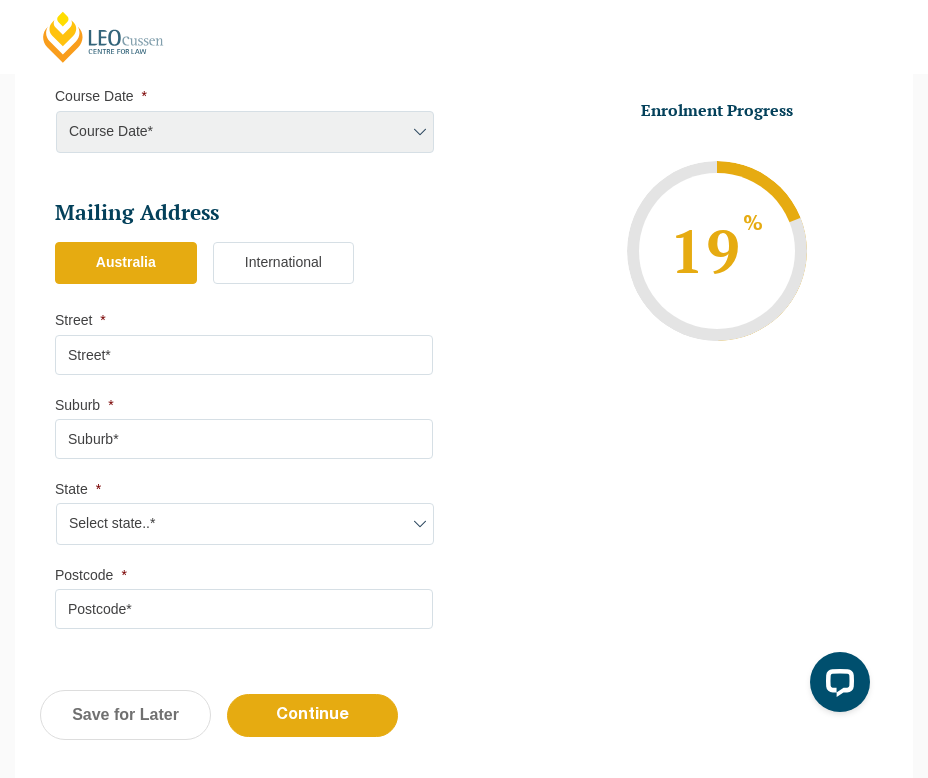 click on "Street *" at bounding box center [244, 355] 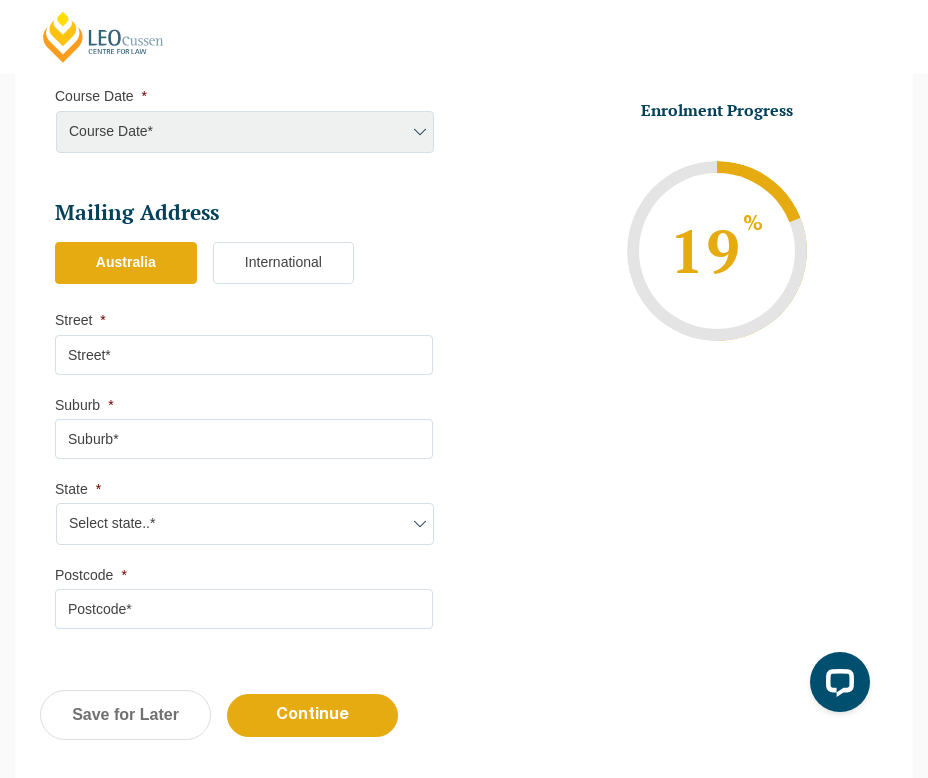 type on "21 Price Road" 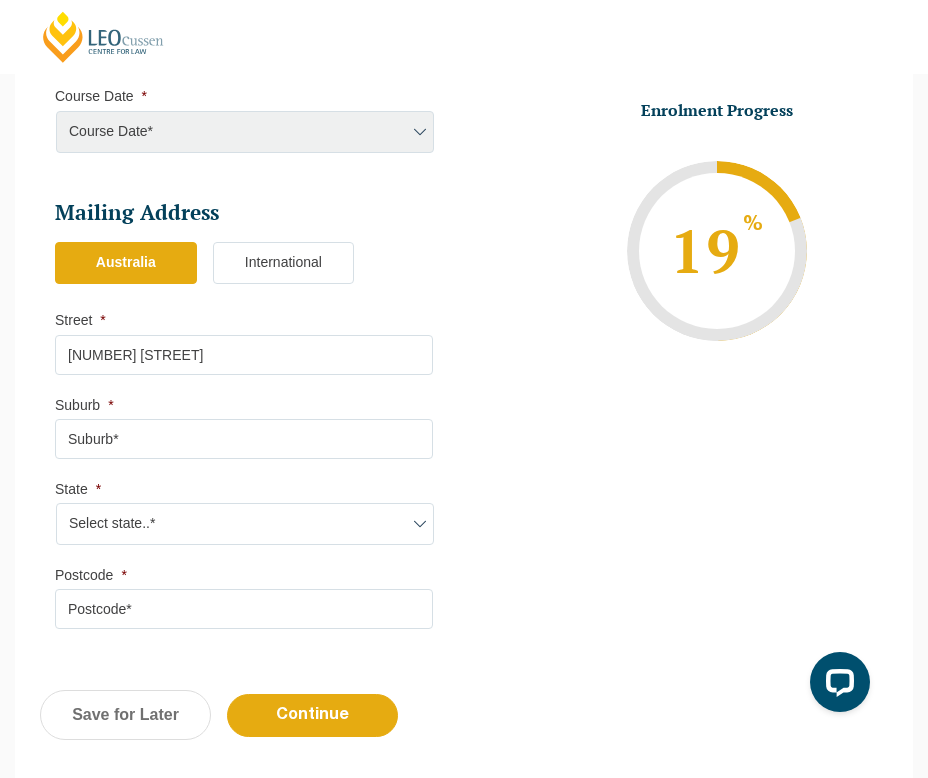 type on "Kalorama" 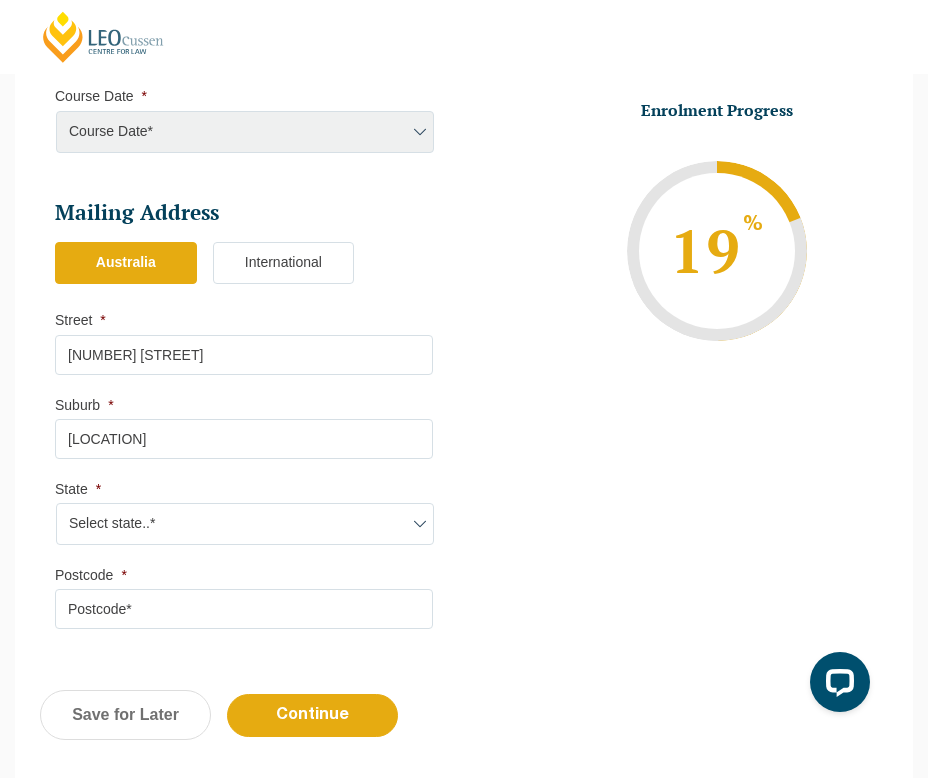 select on "VIC" 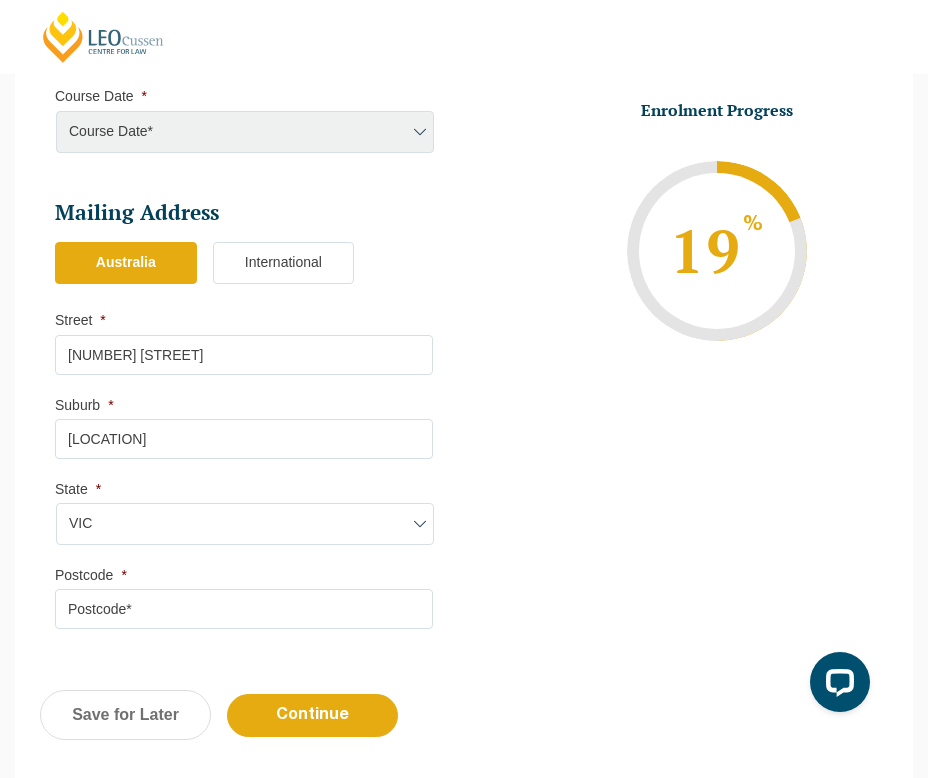 type on "3766" 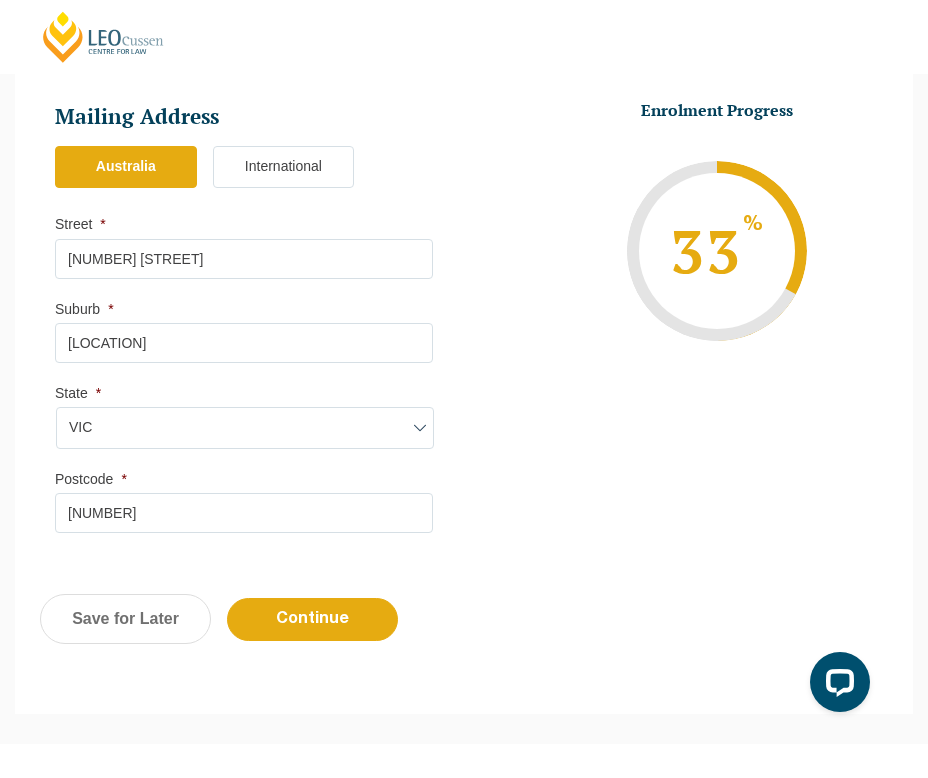 scroll, scrollTop: 1432, scrollLeft: 0, axis: vertical 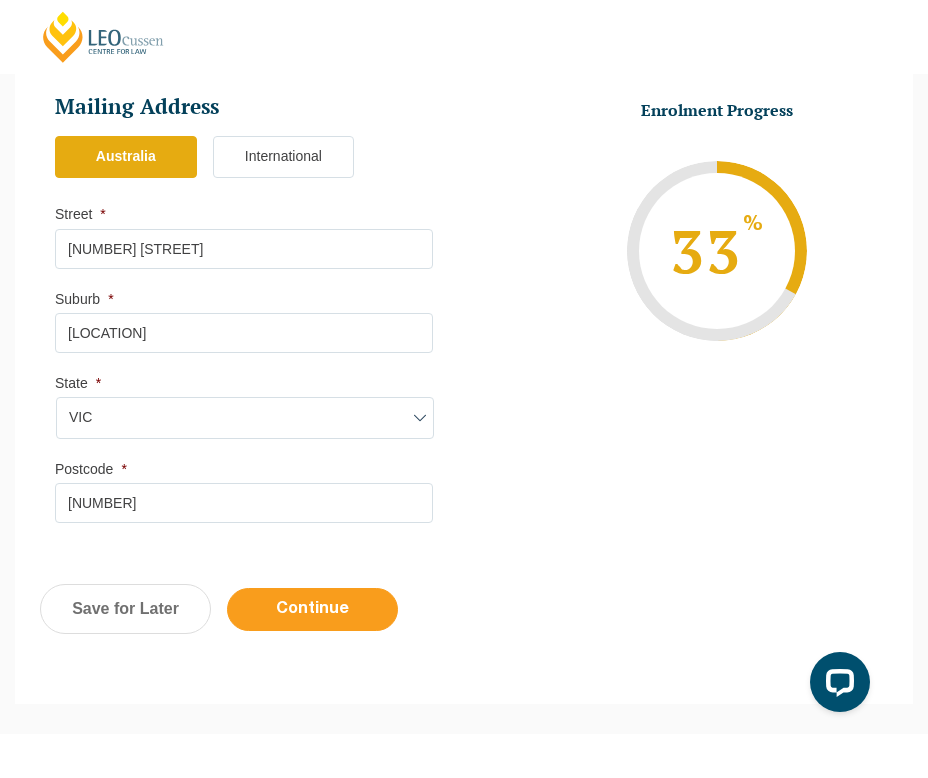 click on "Continue" at bounding box center [312, 609] 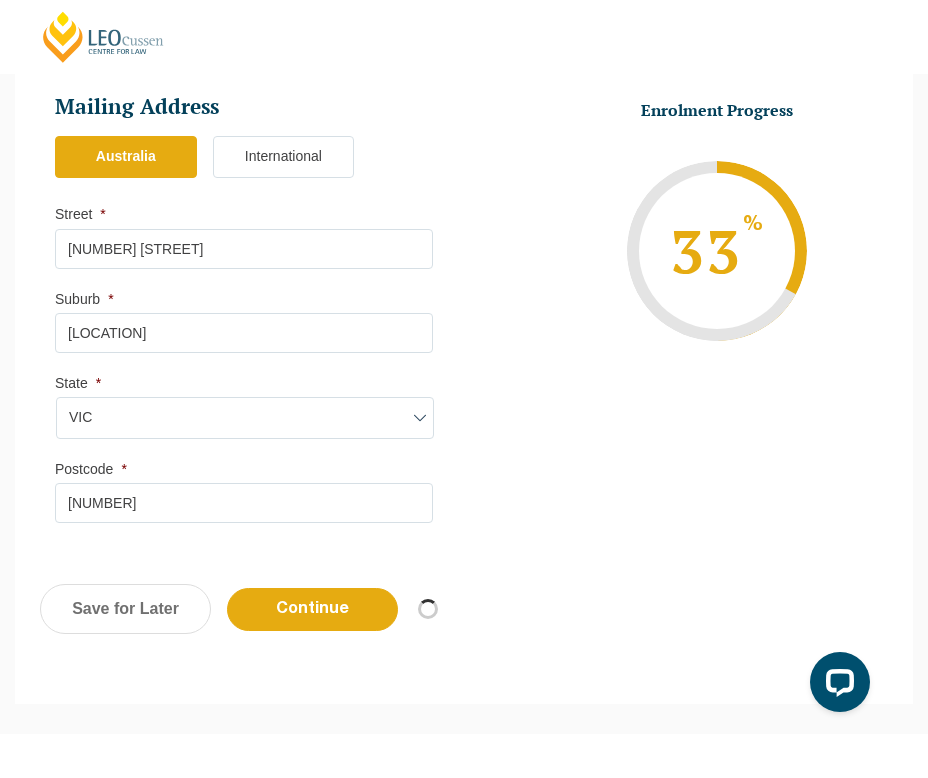 select 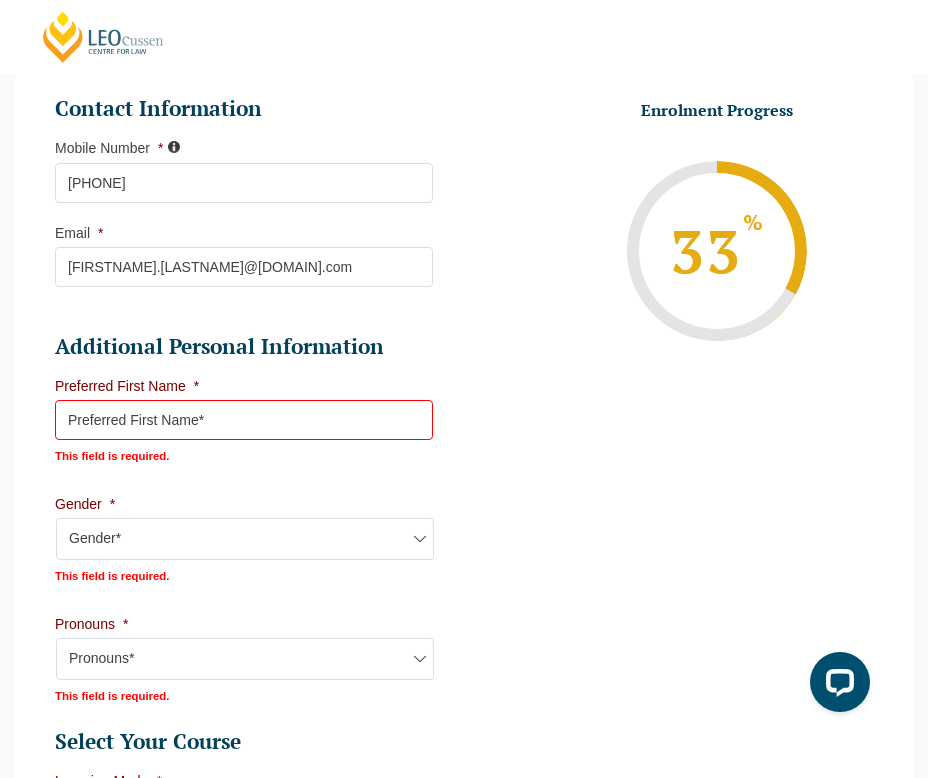 scroll, scrollTop: 875, scrollLeft: 0, axis: vertical 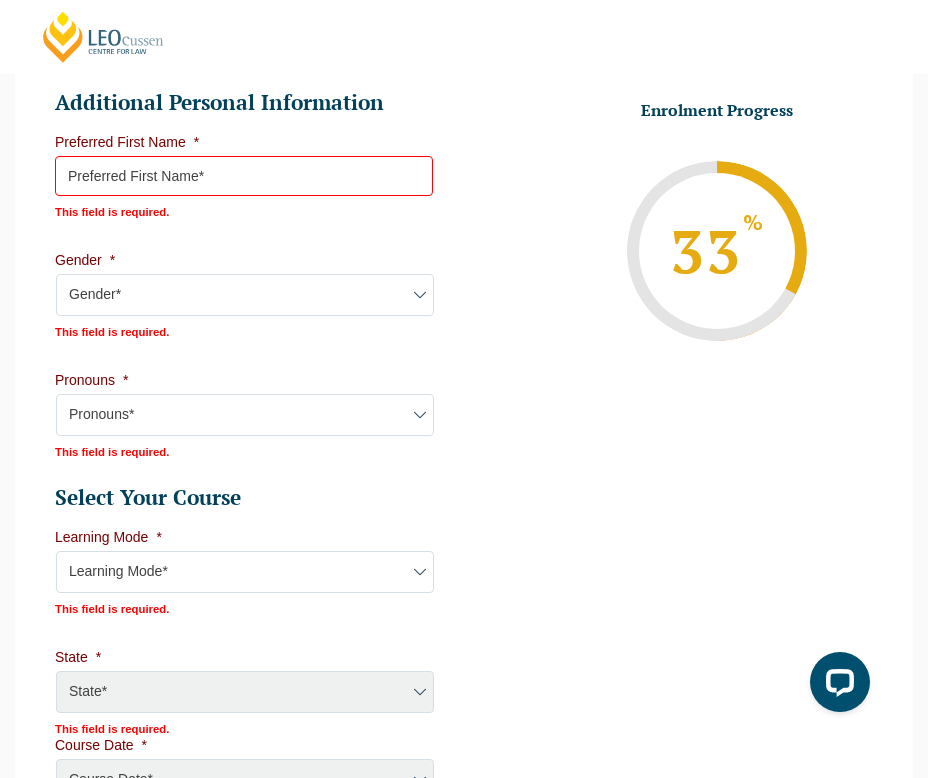 click on "Preferred First Name *" at bounding box center [244, 176] 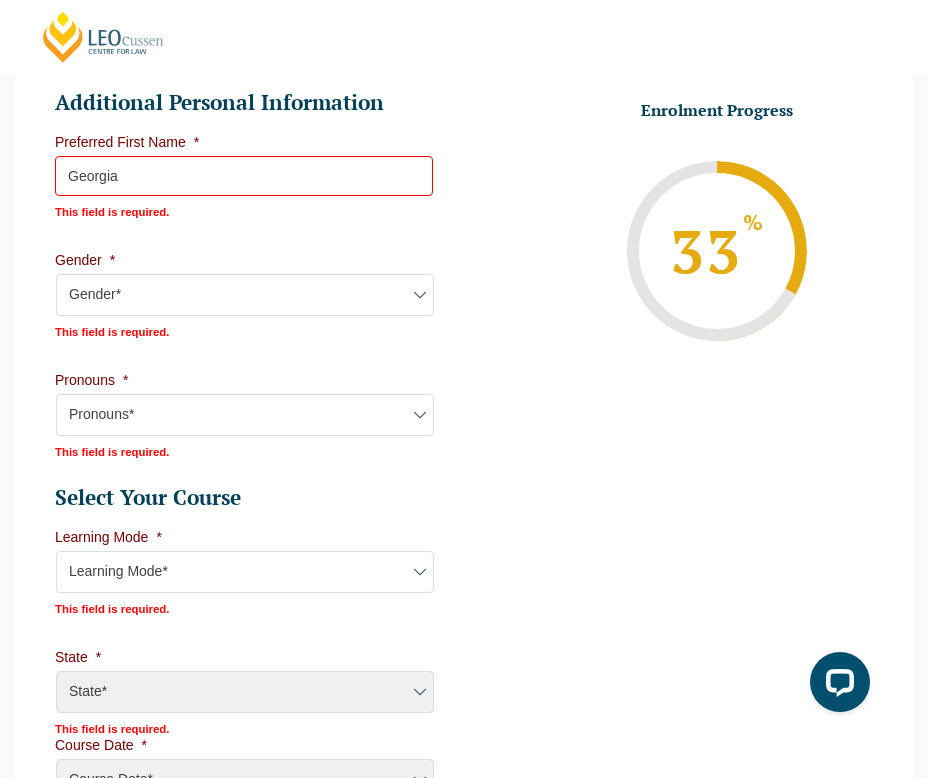 select on "VIC" 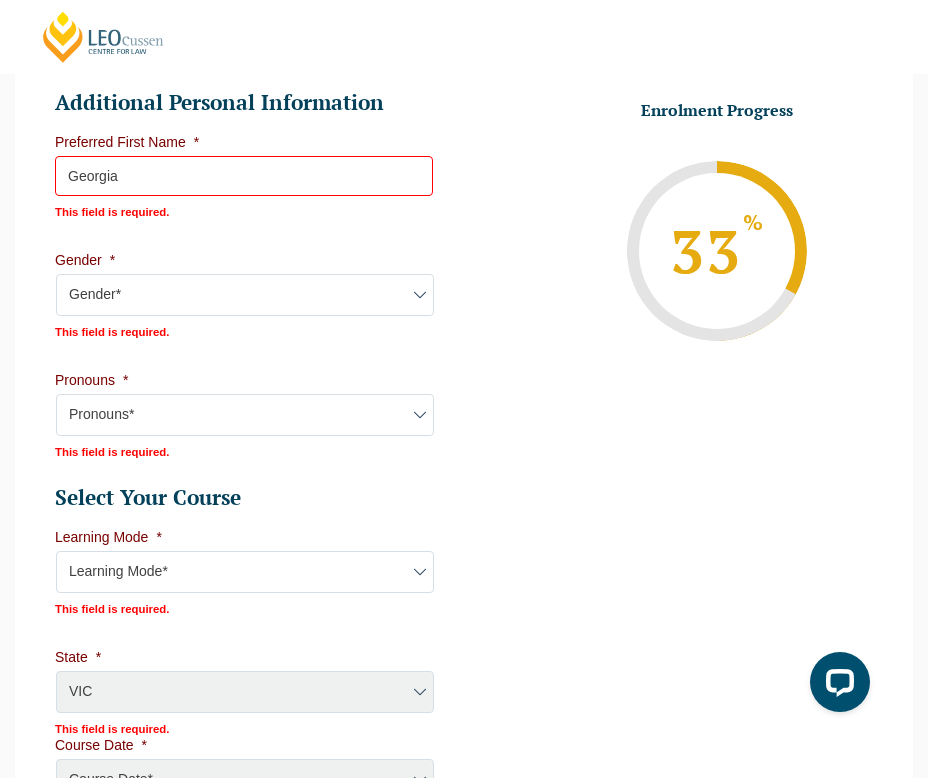 select 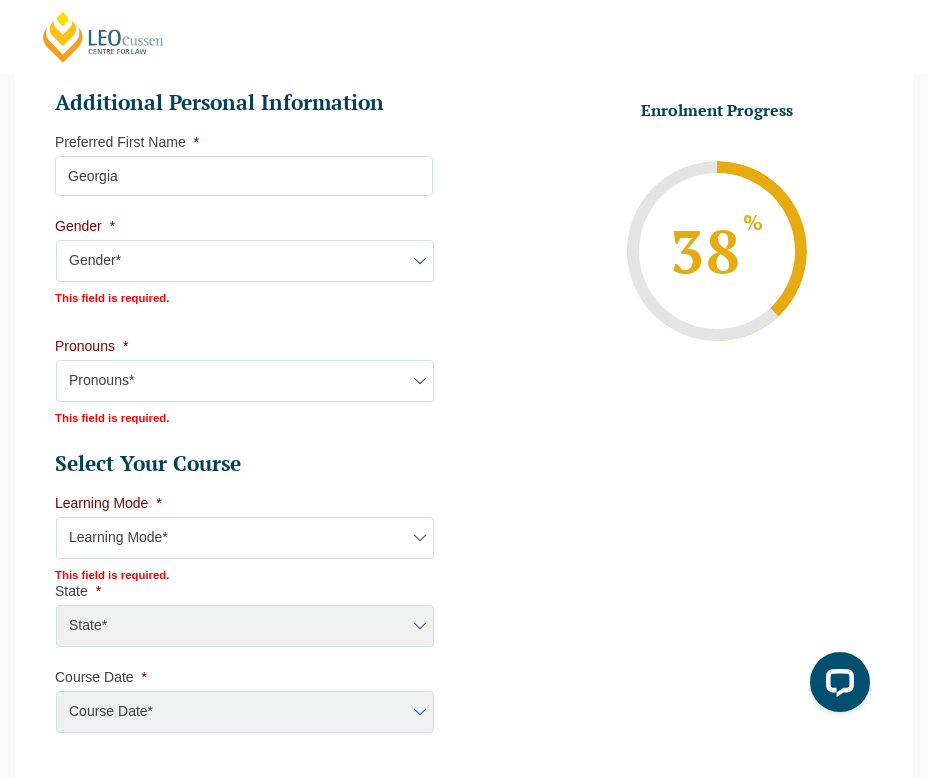 click on "Gender* Male Female Nonbinary Intersex Prefer not to disclose Other" at bounding box center [245, 261] 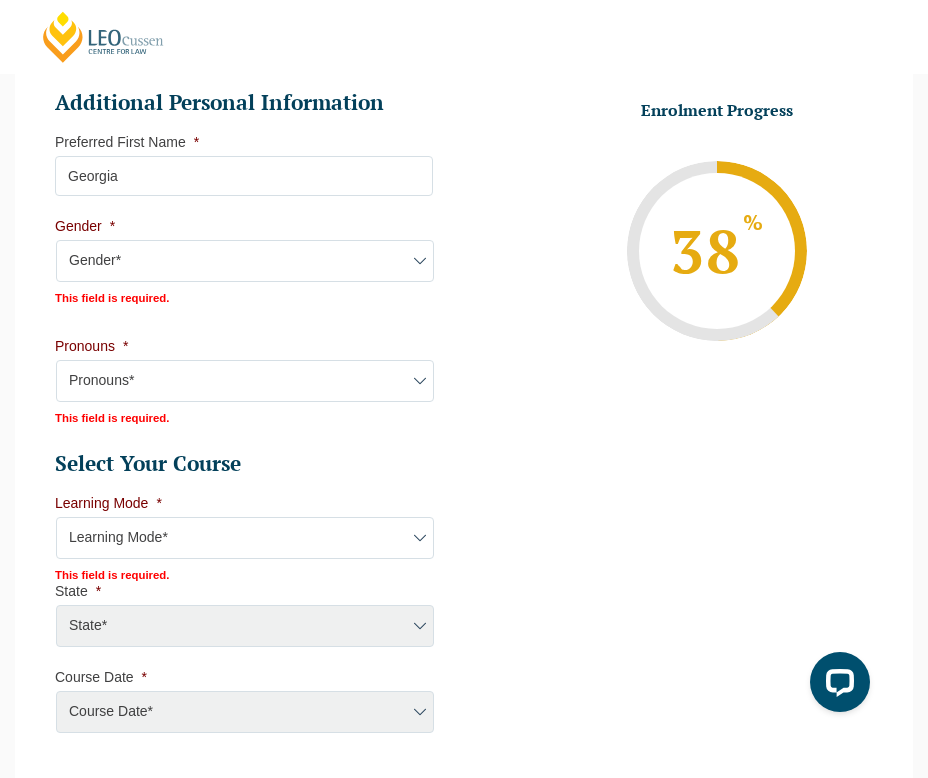 select on "Female" 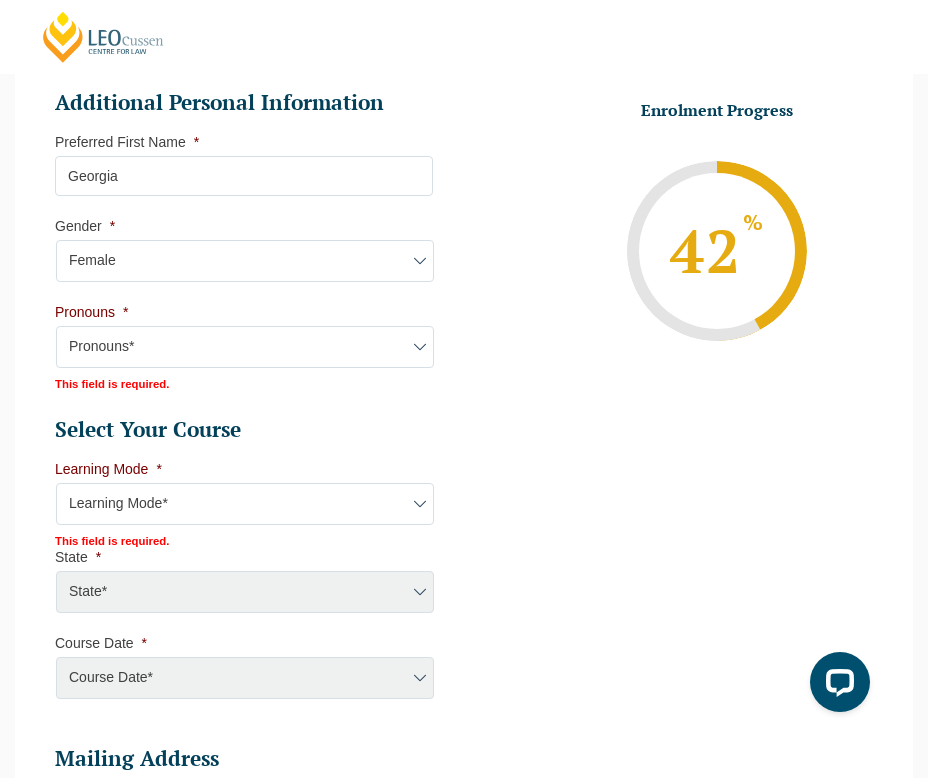 scroll, scrollTop: 904, scrollLeft: 0, axis: vertical 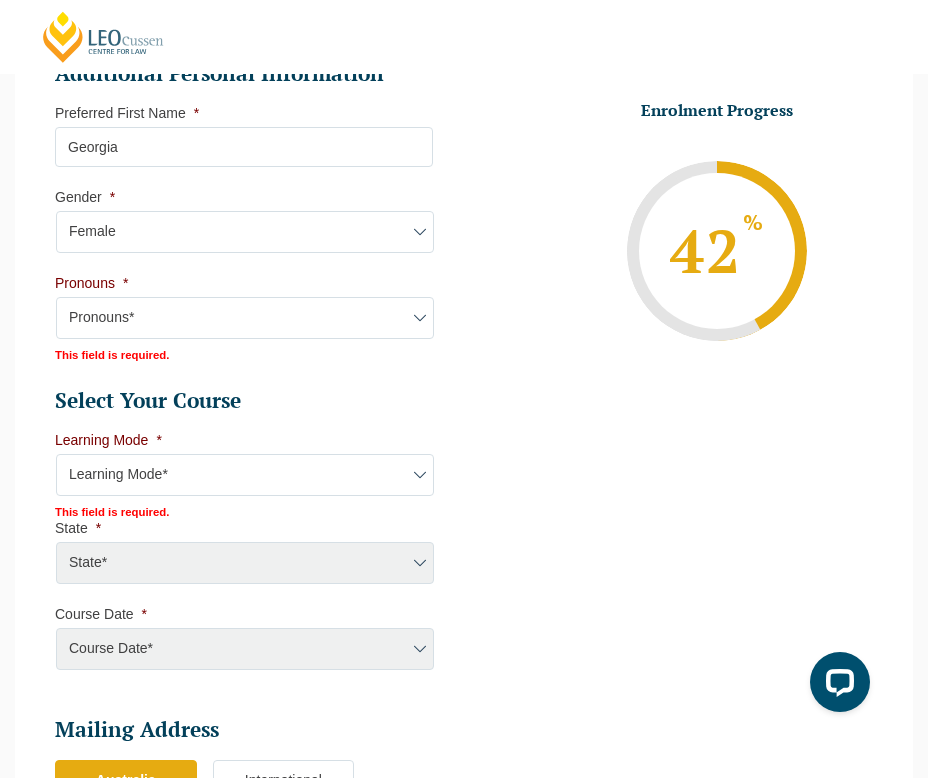 click on "Pronouns* She/Her/Hers He/Him/His They/Them/Theirs Other Prefer not to disclose" at bounding box center [245, 318] 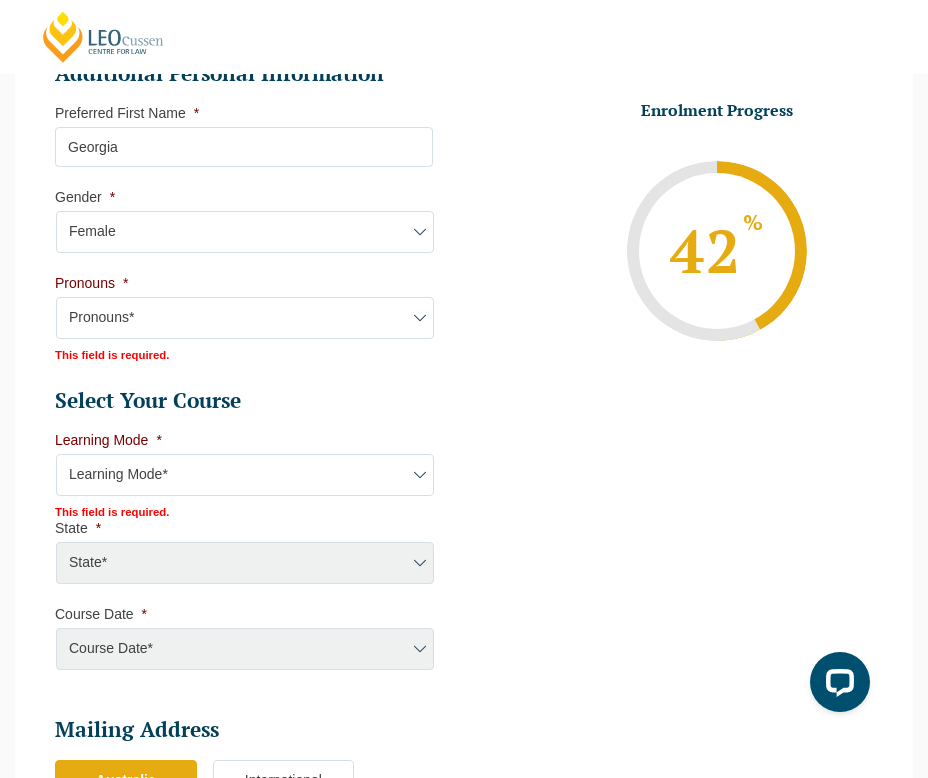 select on "She/Her/Hers" 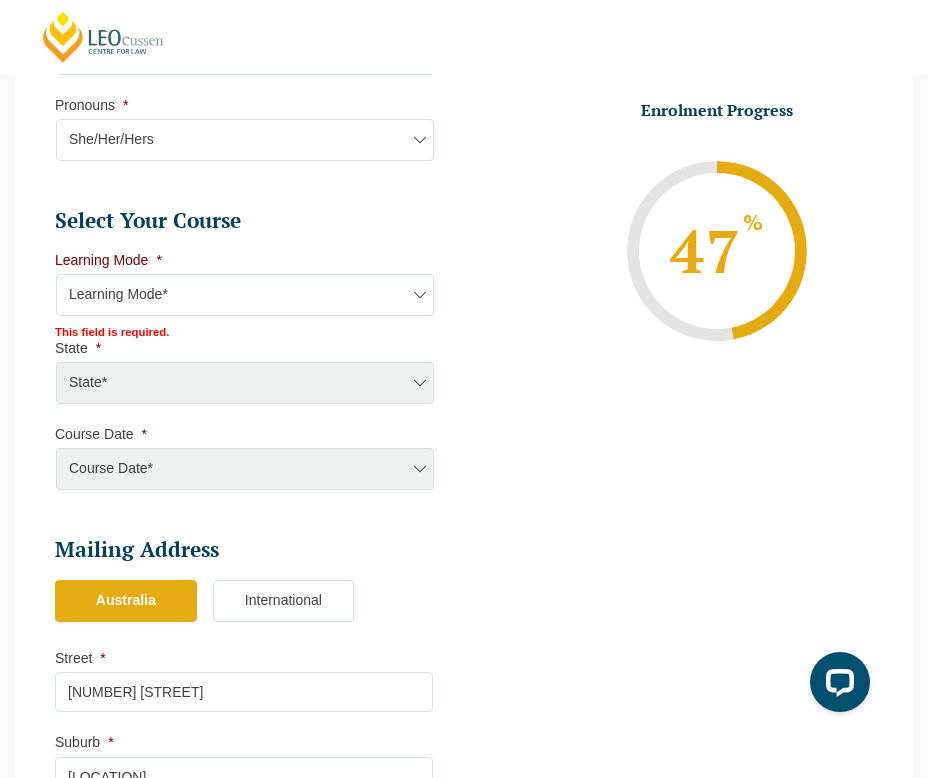 scroll, scrollTop: 1083, scrollLeft: 0, axis: vertical 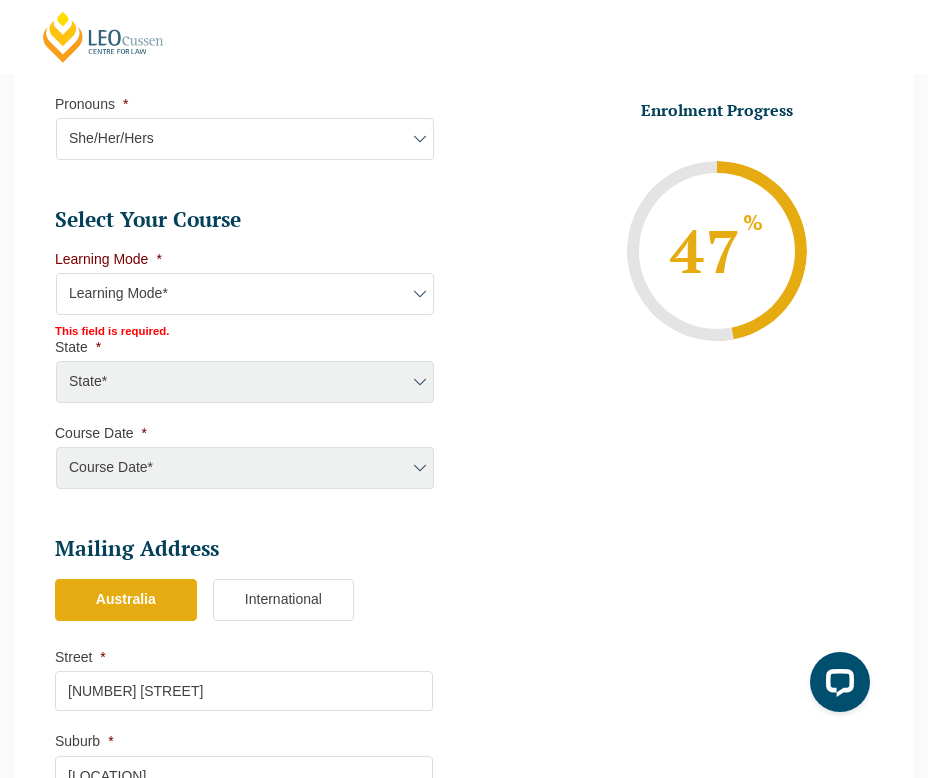 click on "State*" at bounding box center [244, 382] 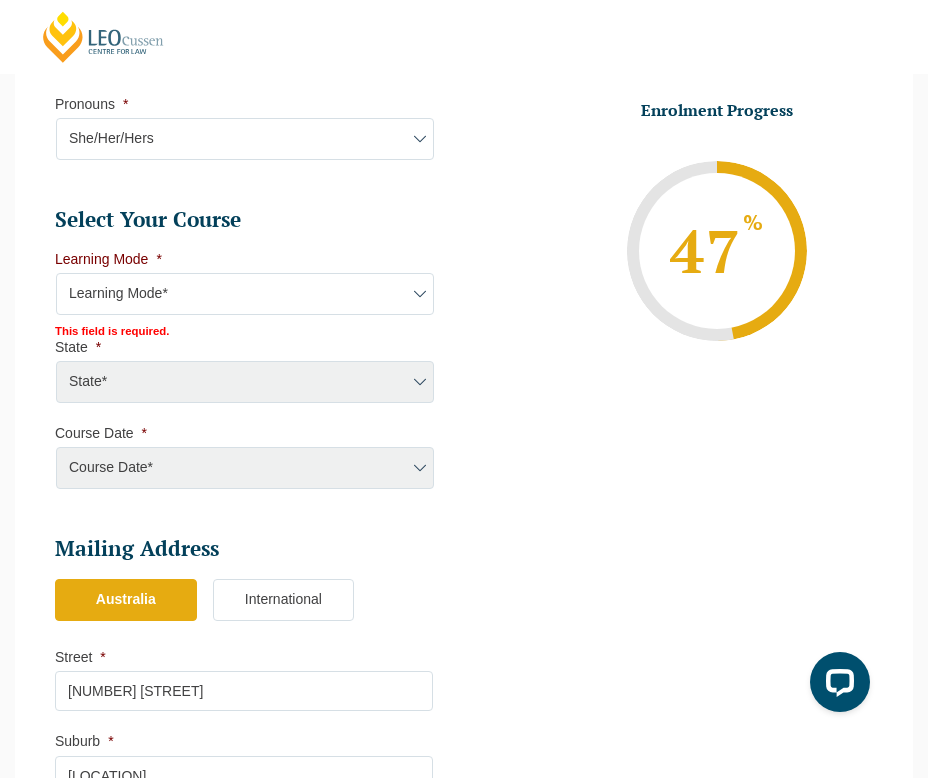 select on "Blended Full Time Learning" 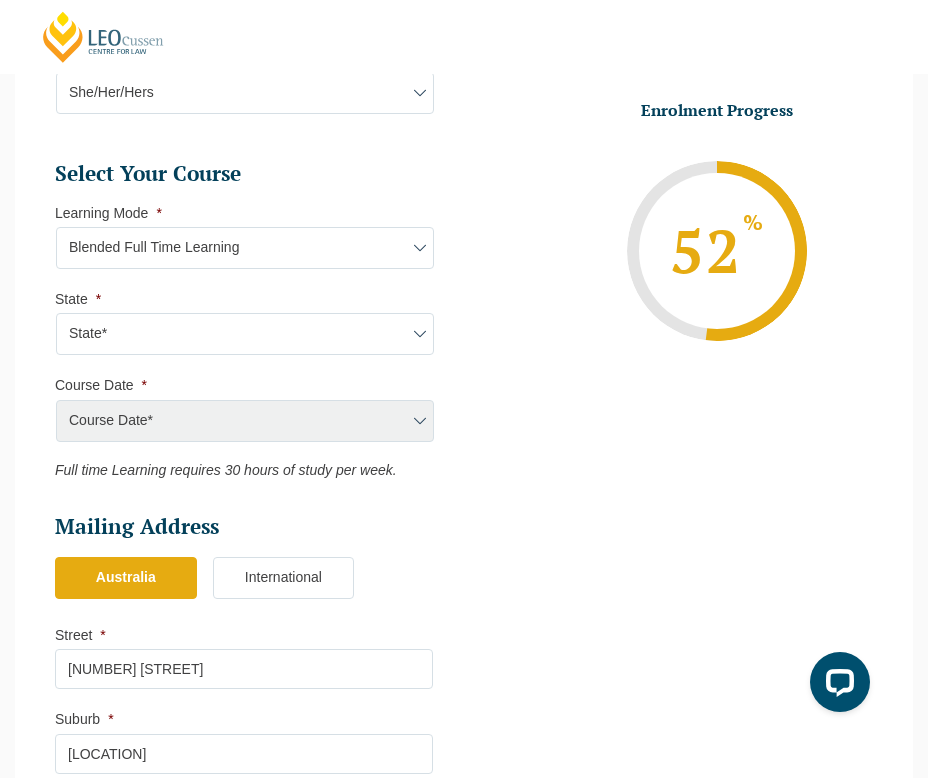 scroll, scrollTop: 1145, scrollLeft: 0, axis: vertical 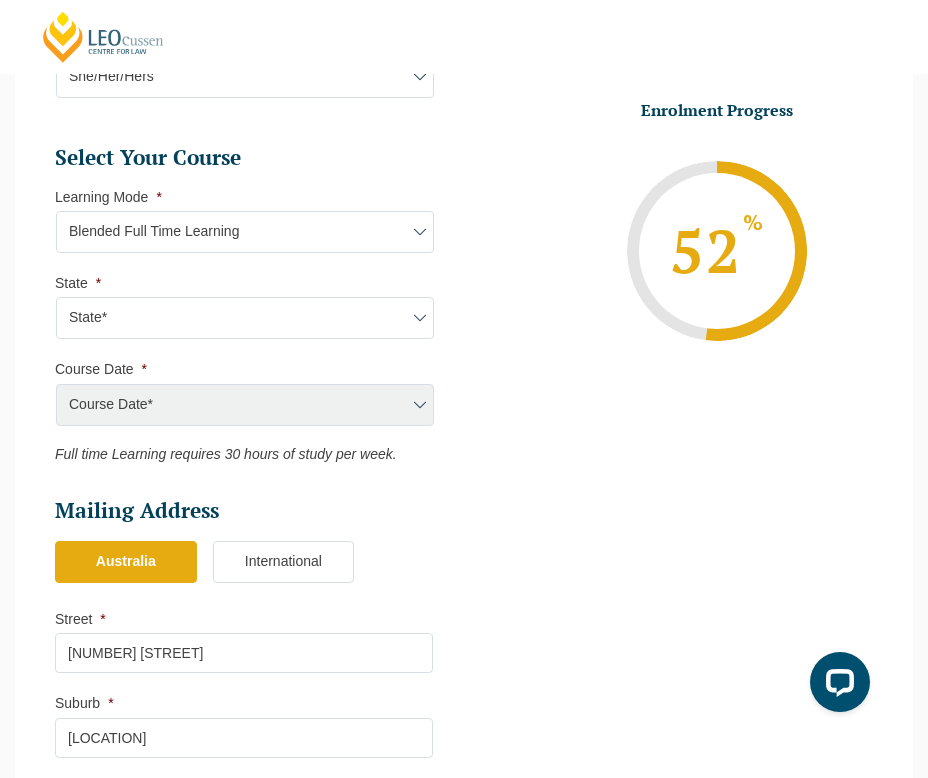 click on "State* ACT/NSW QLD SA VIC WA" at bounding box center [245, 318] 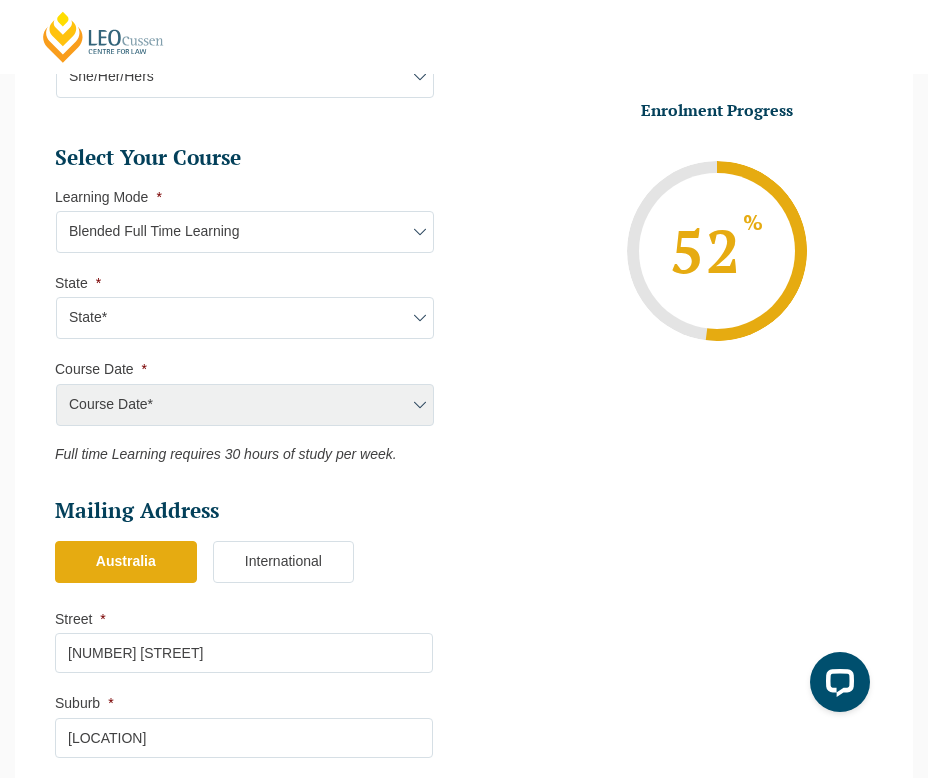 select on "VIC" 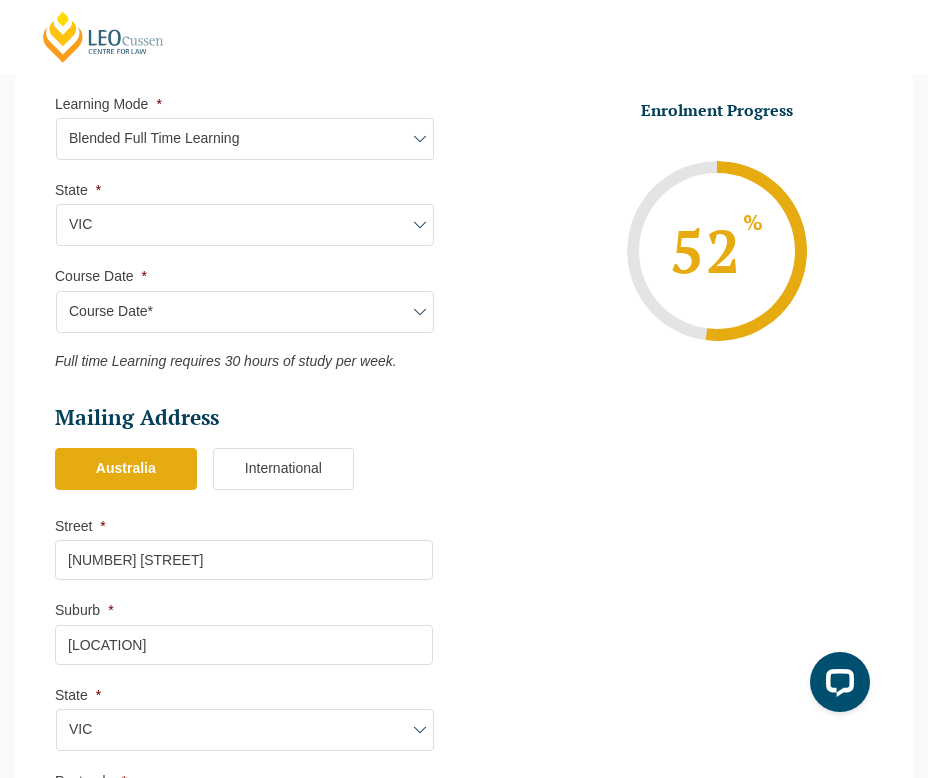 scroll, scrollTop: 1240, scrollLeft: 0, axis: vertical 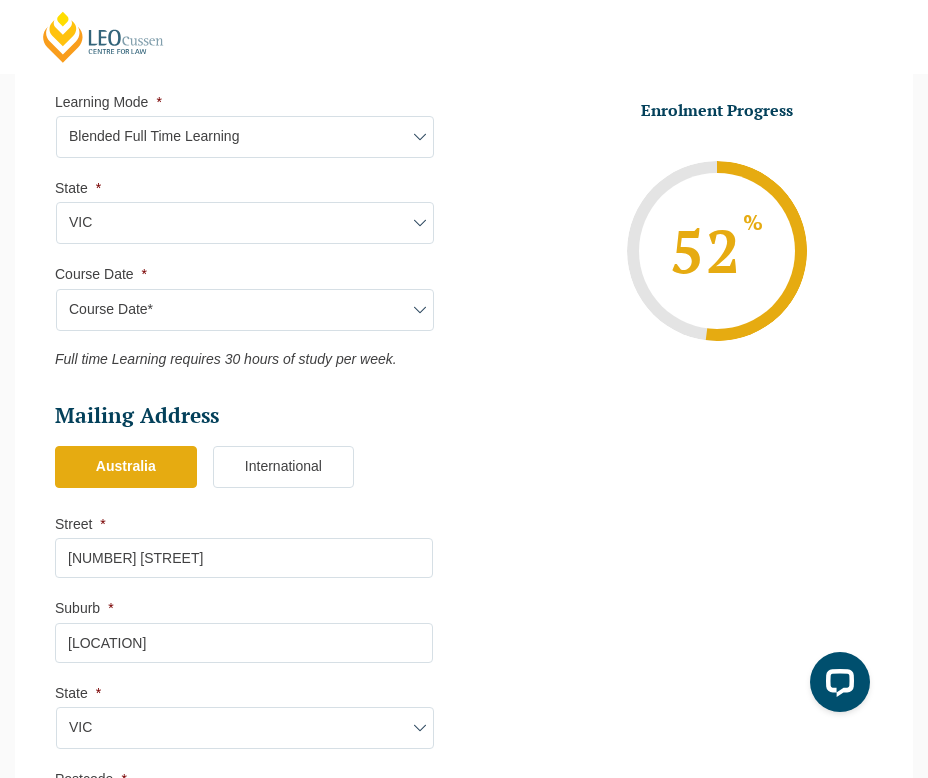 click on "Course Date* September 2025 (22-Sep-2025 to 20-Feb-2026) December 2025 (08-Dec-2025 to 16-May-2026) January 2026 (27-Jan-2026 to 12-Jun-2026) February 2026 (16-Feb-2026 to 03-Jul-2026) March 2026 (23-Mar-2026 to 07-Aug-2026) June 2026 (22-Jun-2026 to 06-Nov-2026) August 2026 (03-Aug-2026 to 18-Dec-2026) September 2026 (21-Sep-2026 to 19-Feb-2027) December 2026 (07-Dec-2026 to 07-May-2027)" at bounding box center [245, 310] 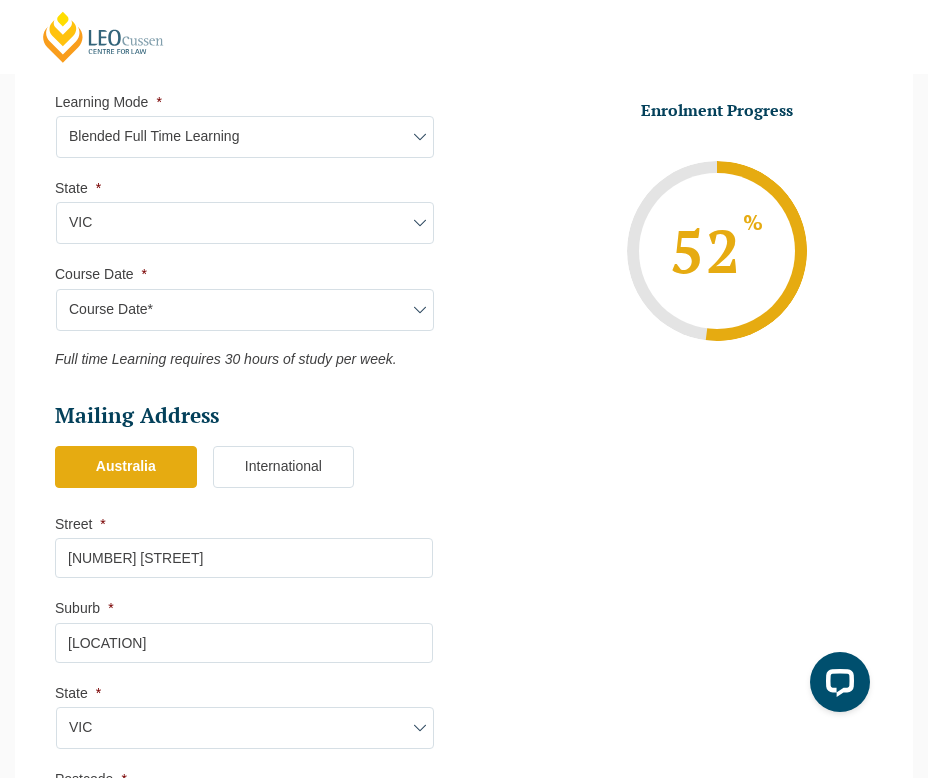 select on "August 2026 (03-Aug-2026 to 18-Dec-2026)" 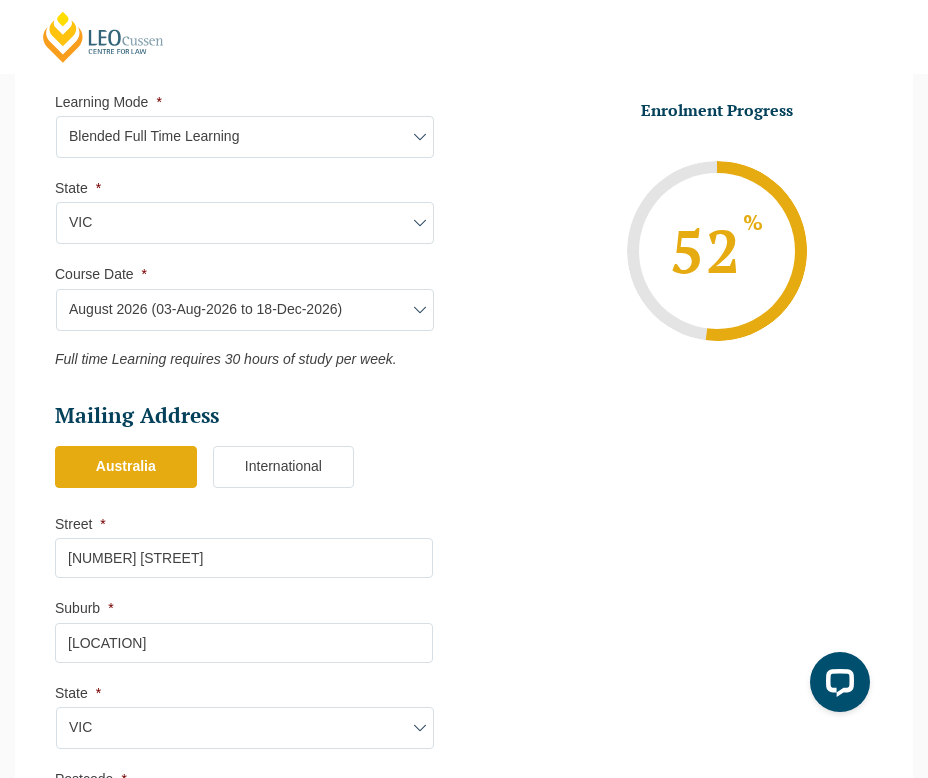 type on "Intake 08 August 2026 FT" 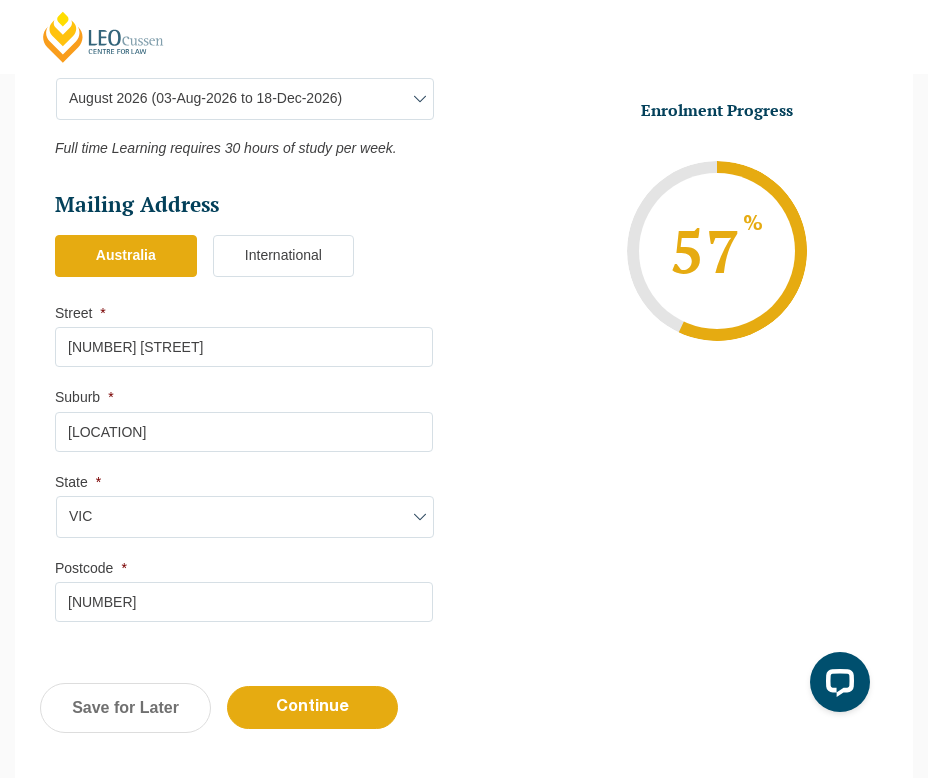 scroll, scrollTop: 1545, scrollLeft: 0, axis: vertical 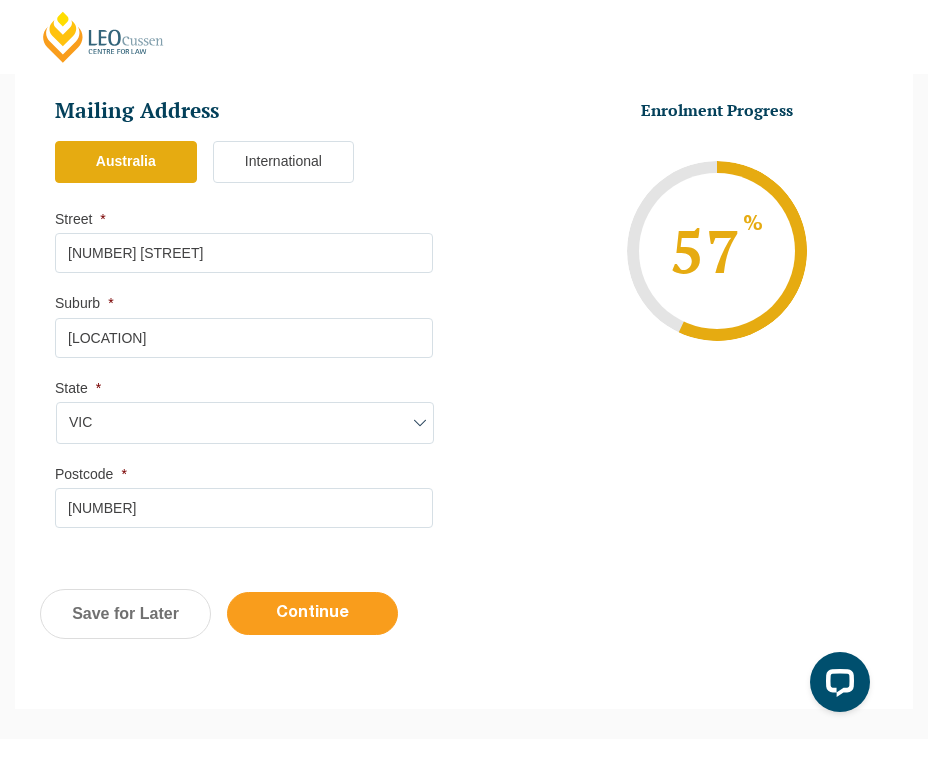 click on "Continue" at bounding box center [312, 613] 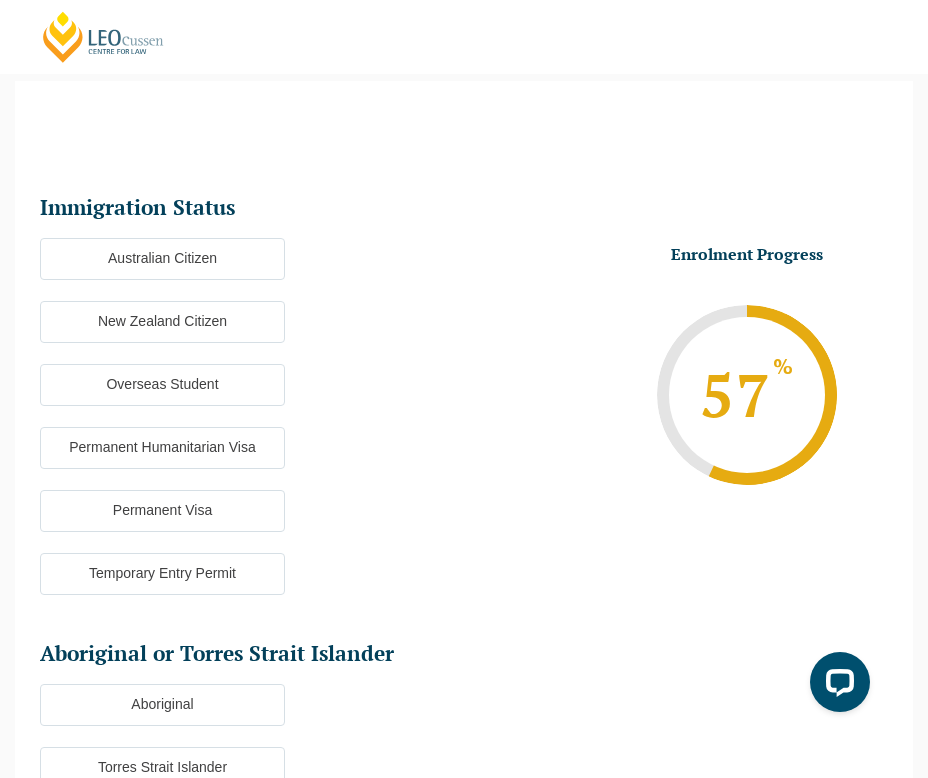 scroll, scrollTop: 130, scrollLeft: 0, axis: vertical 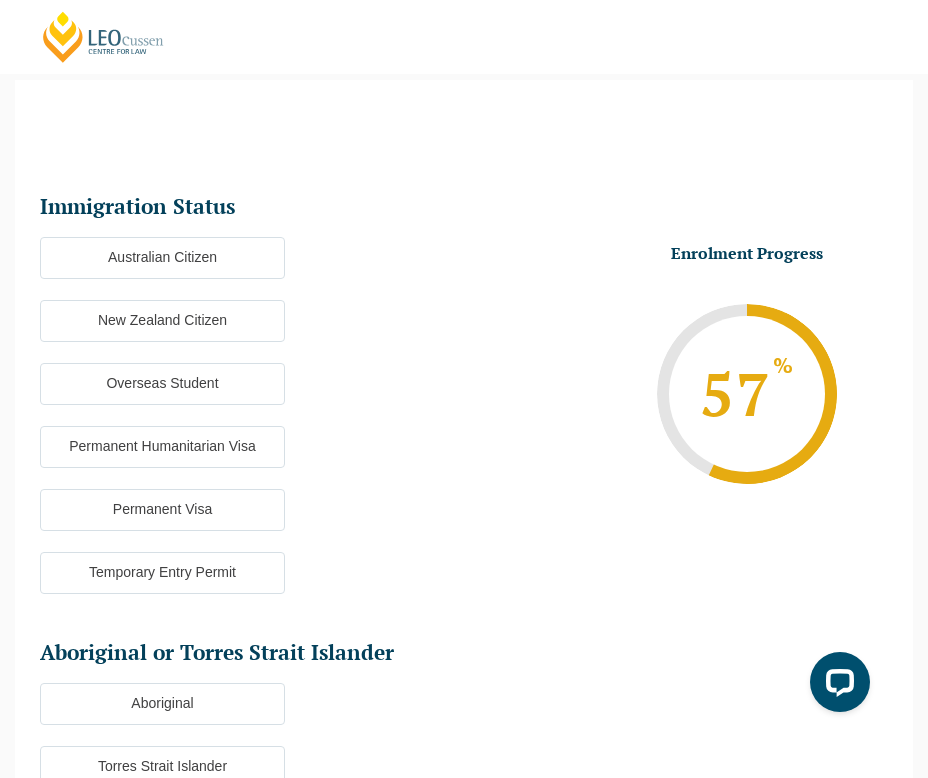 click on "Australian Citizen" at bounding box center (162, 258) 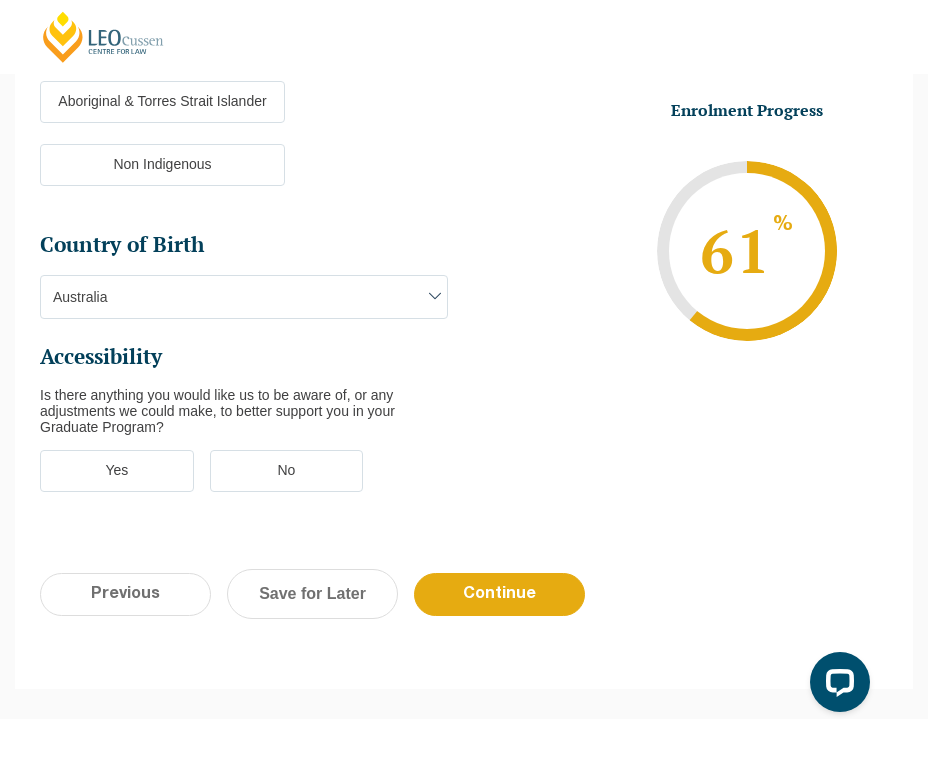 scroll, scrollTop: 862, scrollLeft: 0, axis: vertical 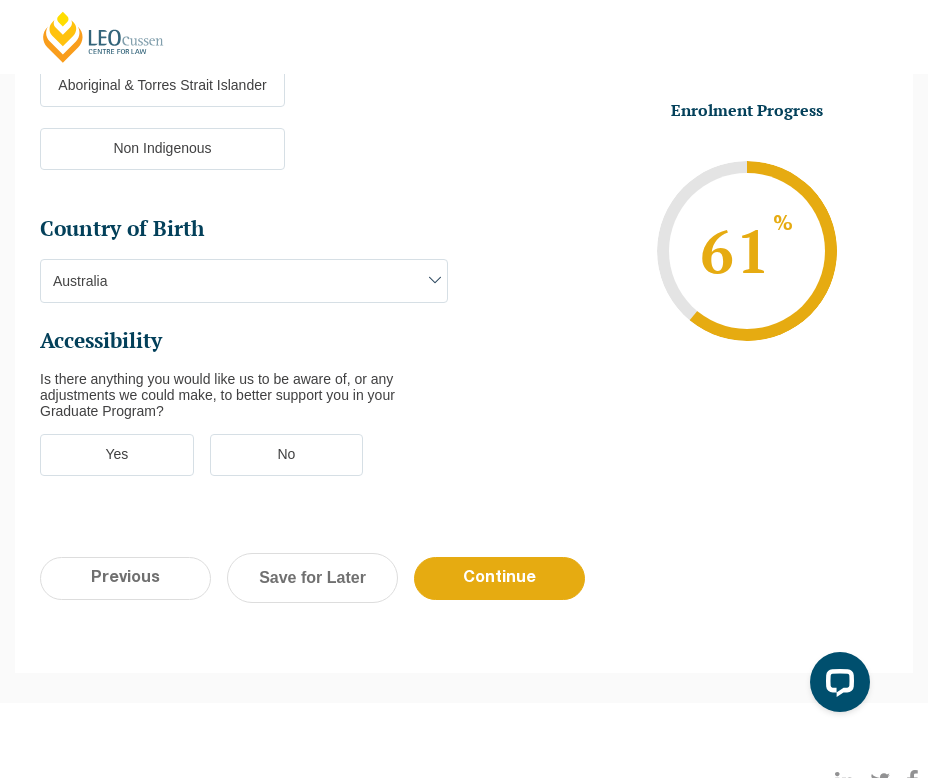 click on "No" at bounding box center [287, 455] 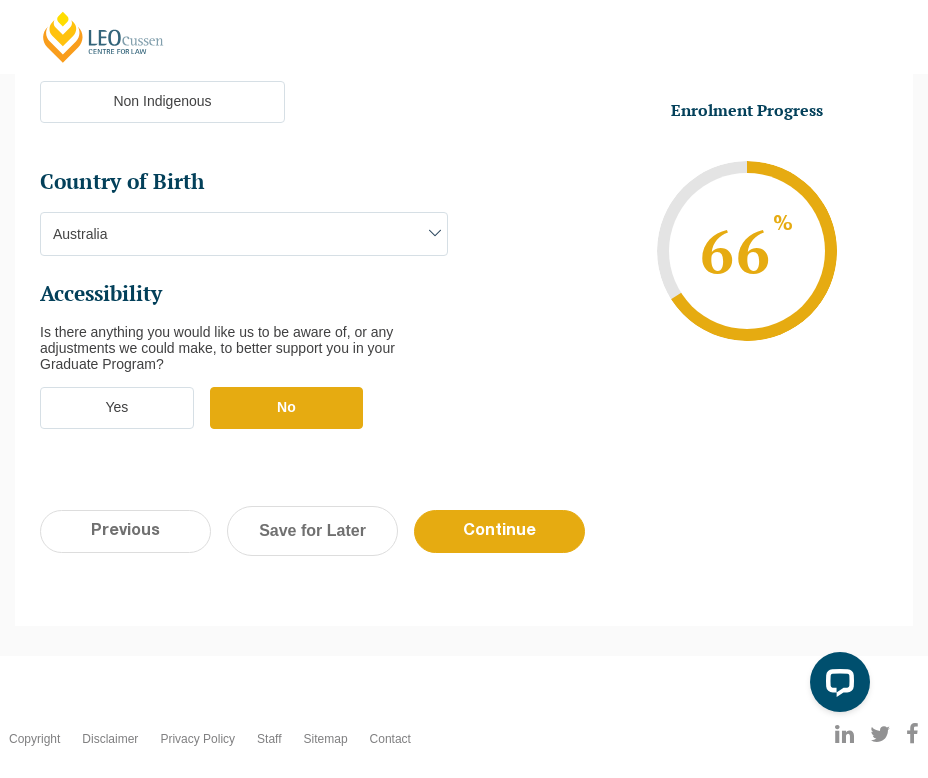 scroll, scrollTop: 954, scrollLeft: 0, axis: vertical 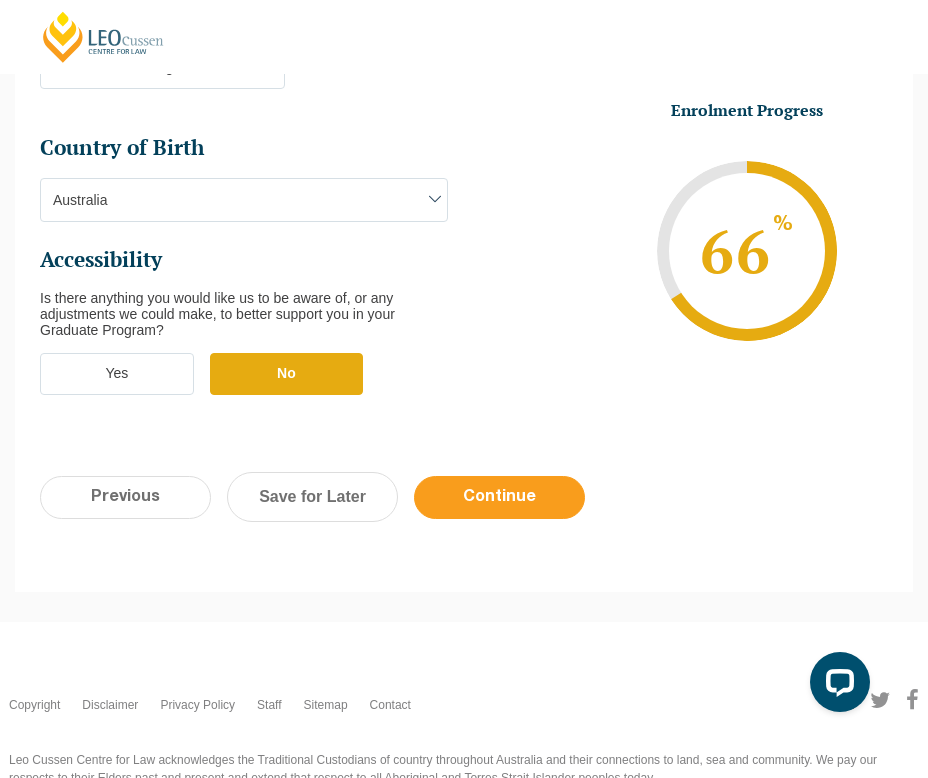 click on "Continue" at bounding box center (499, 497) 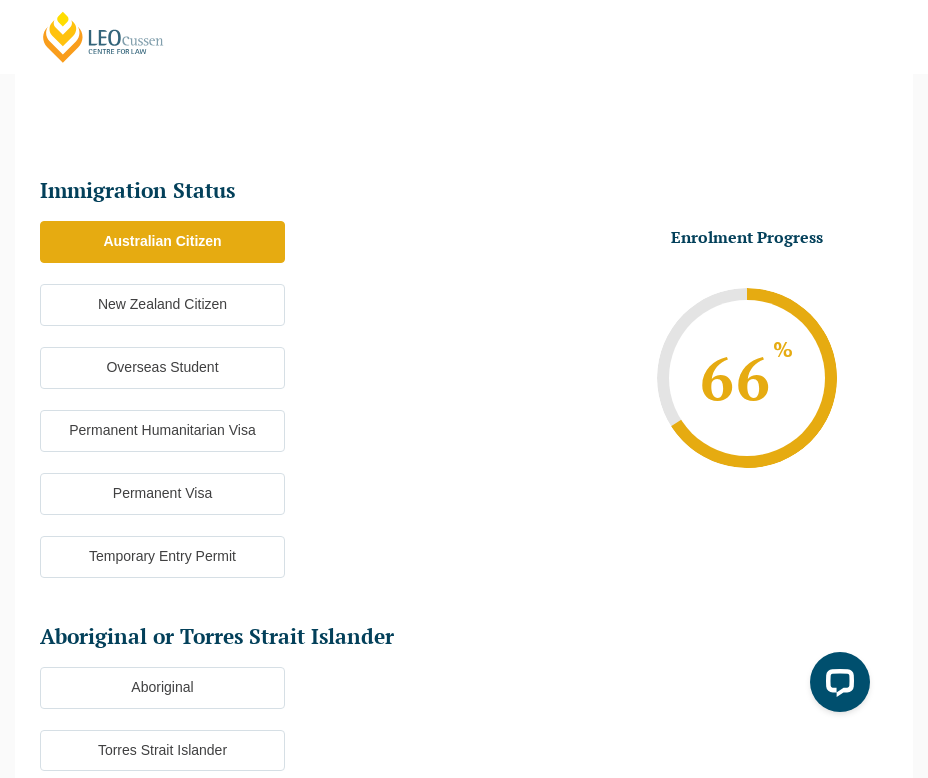 scroll, scrollTop: 284, scrollLeft: 0, axis: vertical 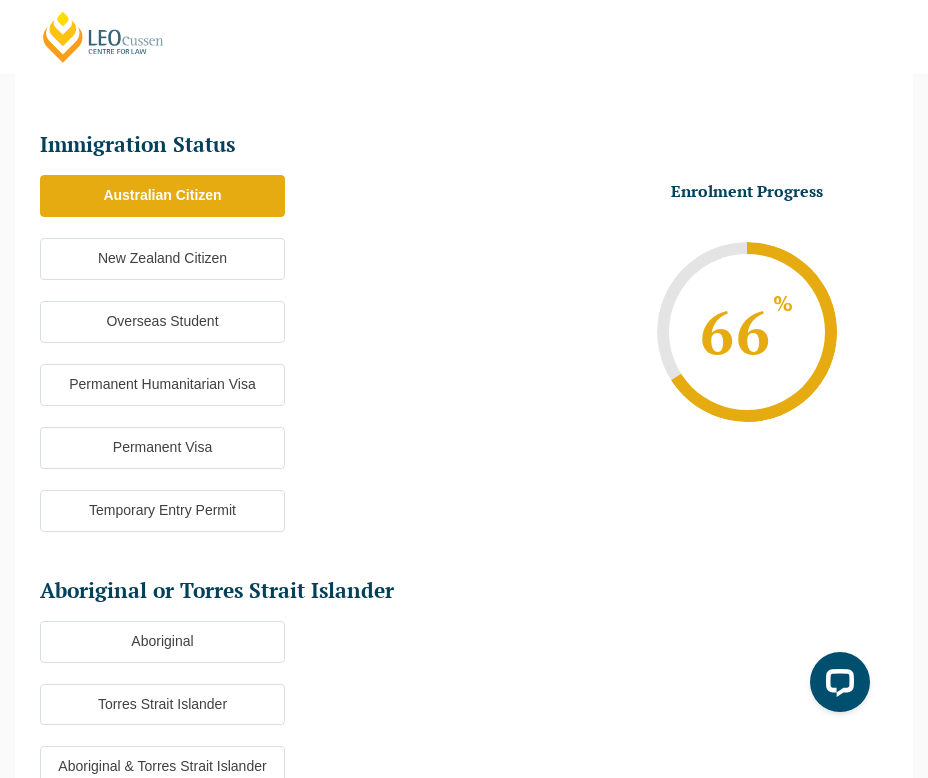 click on "Australian Citizen
New Zealand Citizen
Overseas Student
Permanent Humanitarian Visa
Permanent Visa
Temporary Entry Permit" at bounding box center (252, 364) 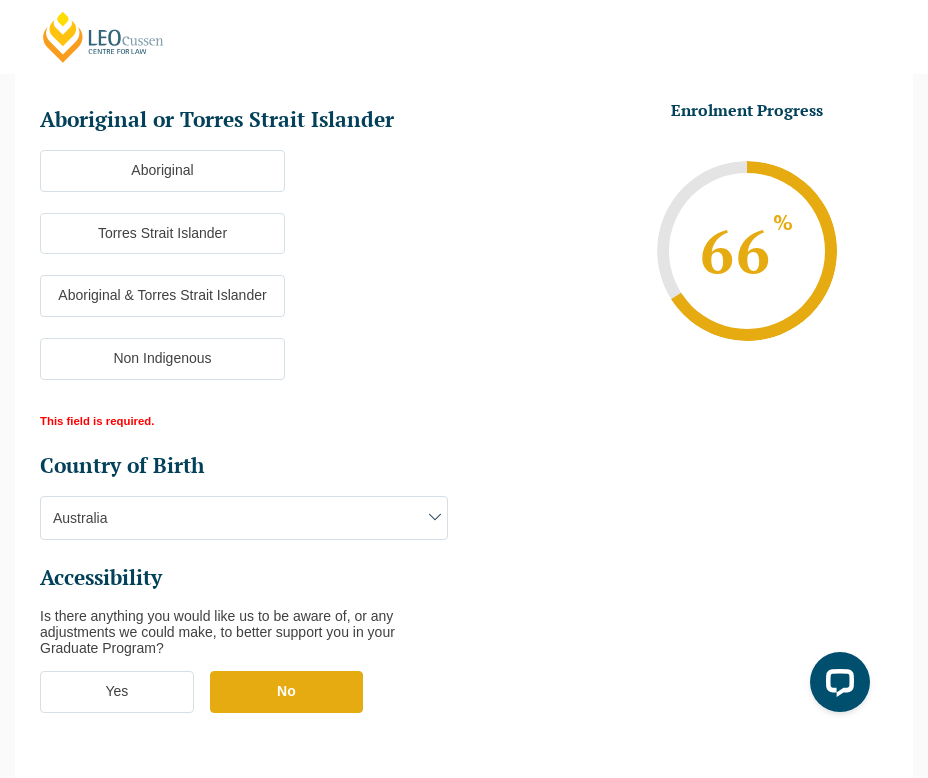 scroll, scrollTop: 775, scrollLeft: 0, axis: vertical 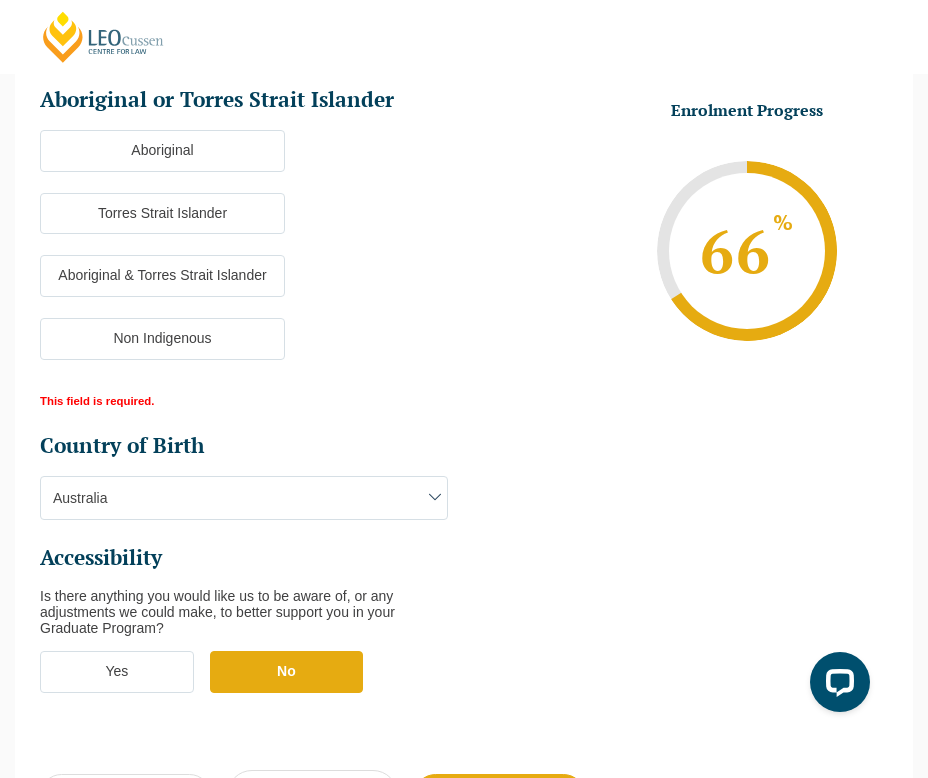 click at bounding box center [435, 497] 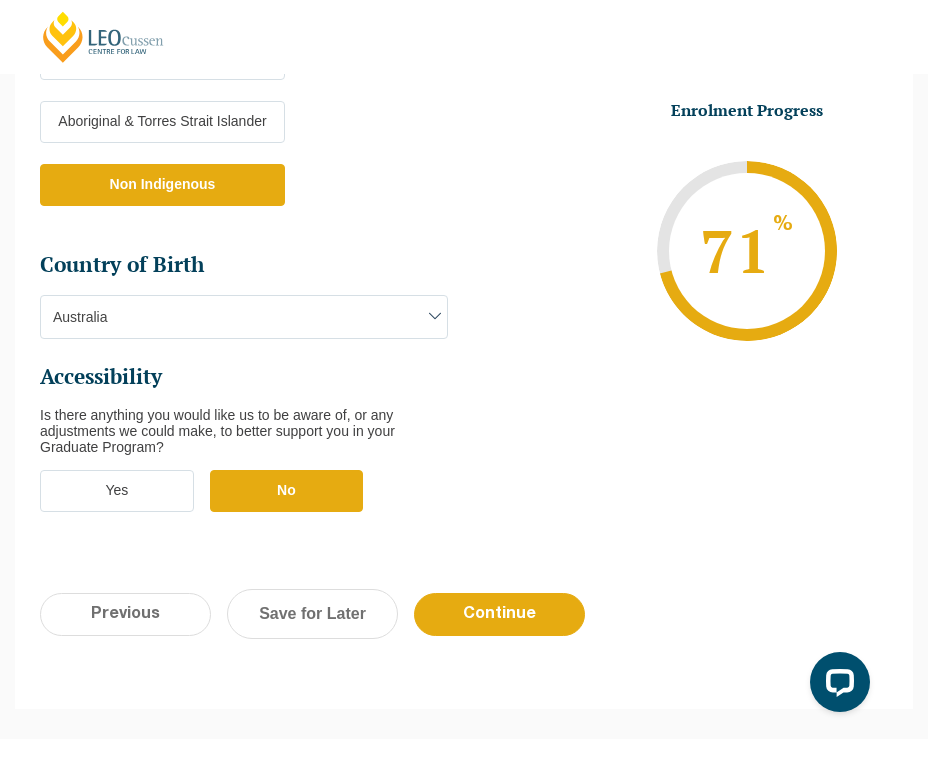 scroll, scrollTop: 932, scrollLeft: 0, axis: vertical 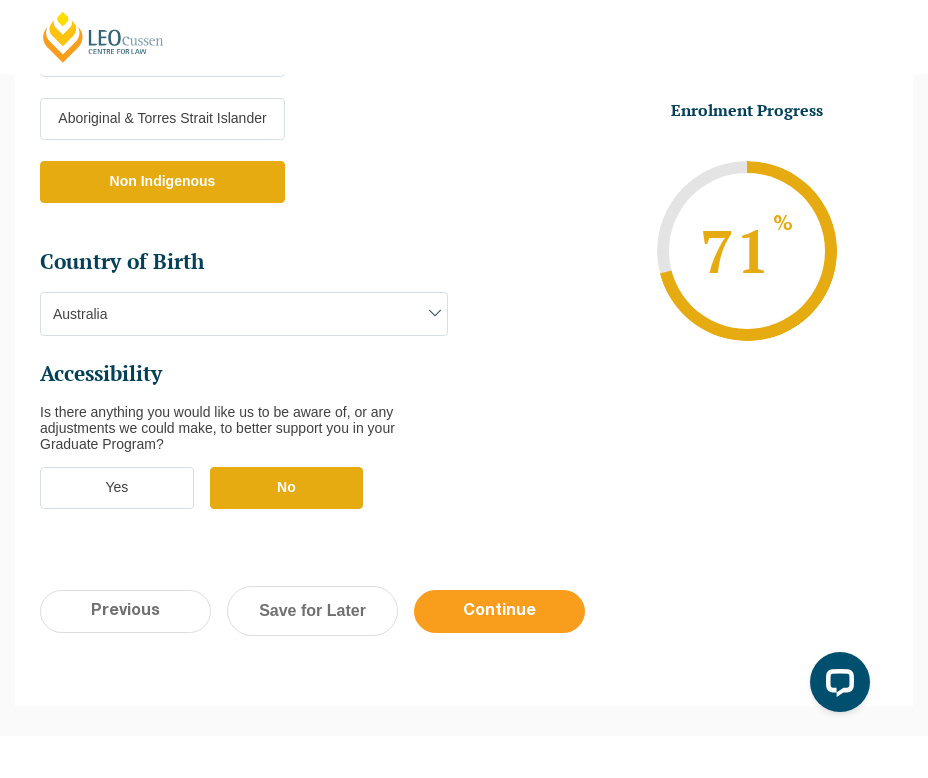 click on "Continue" at bounding box center (499, 611) 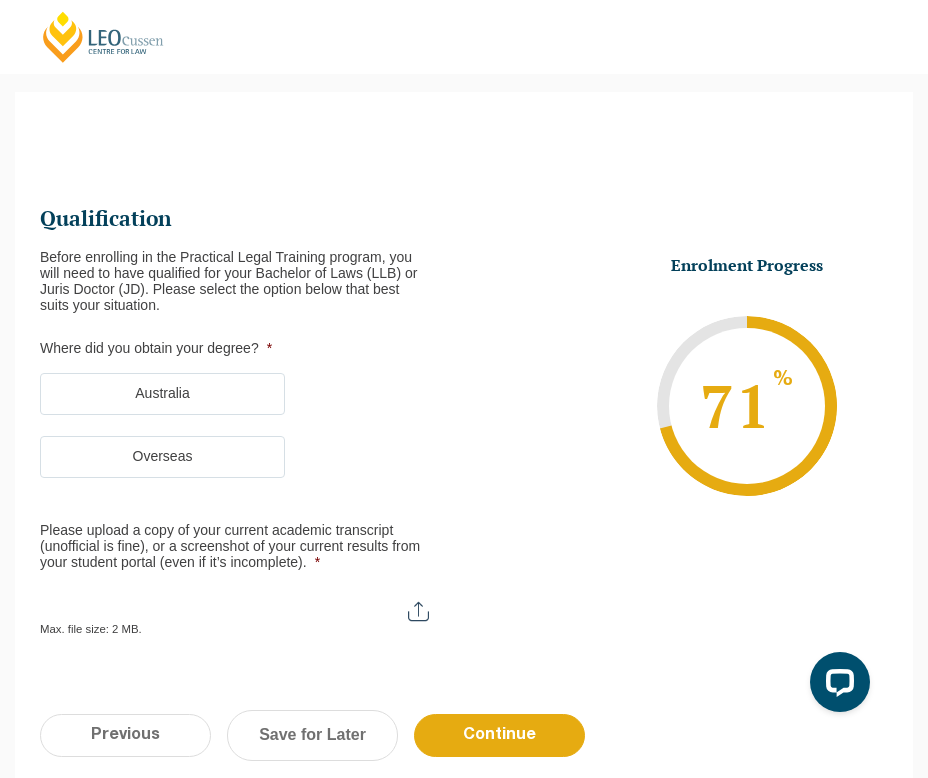 scroll, scrollTop: 122, scrollLeft: 0, axis: vertical 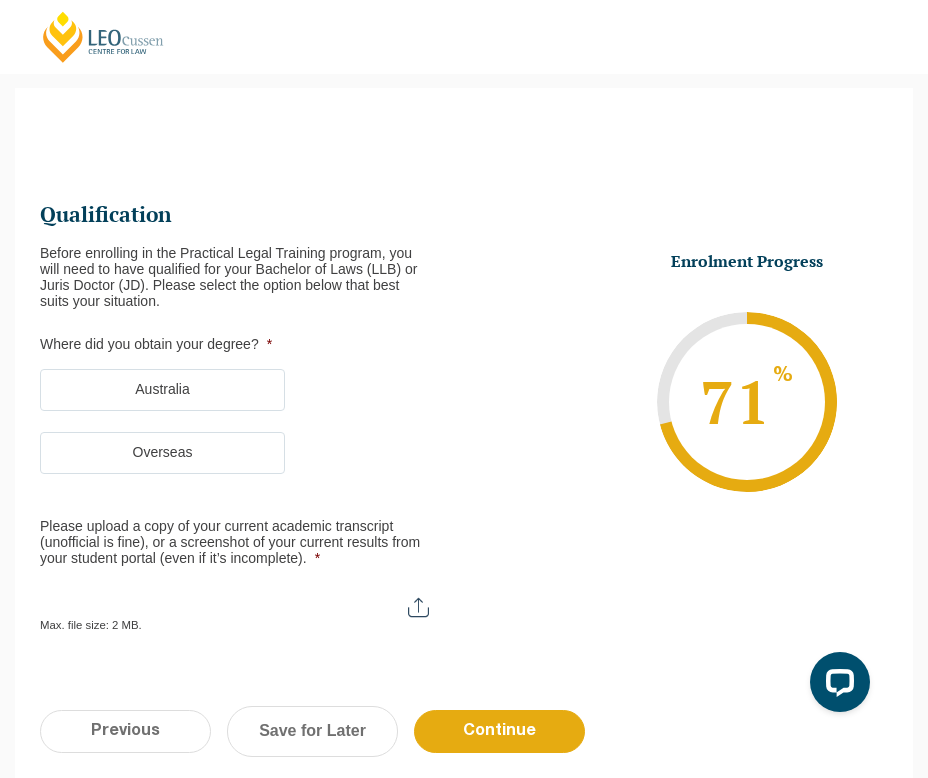 click on "Australia" at bounding box center [162, 390] 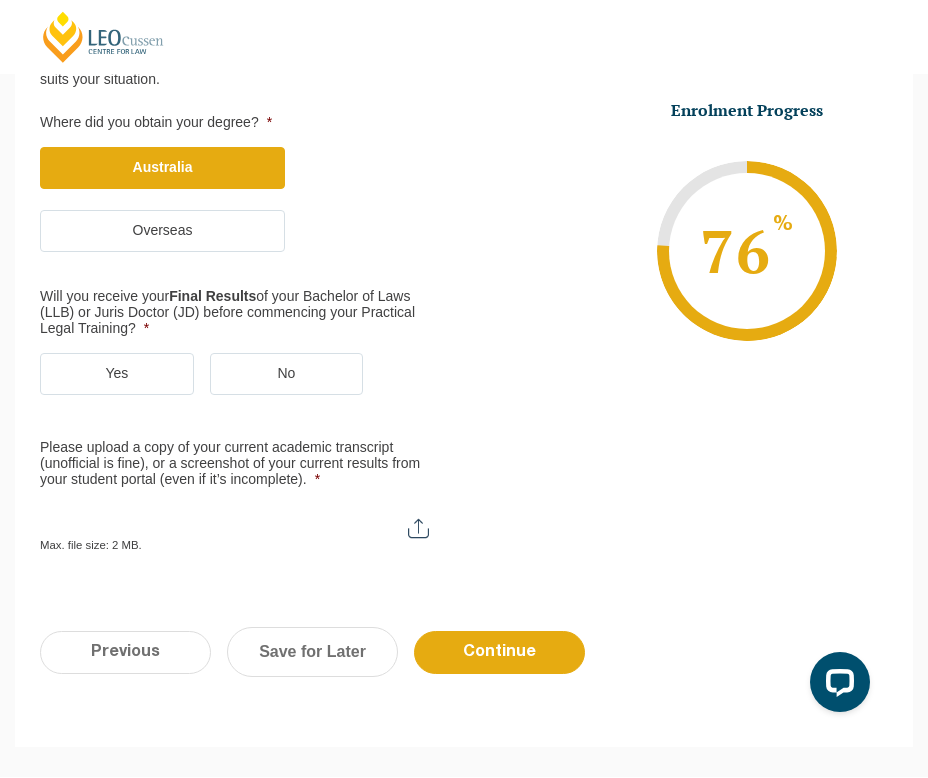 scroll, scrollTop: 345, scrollLeft: 0, axis: vertical 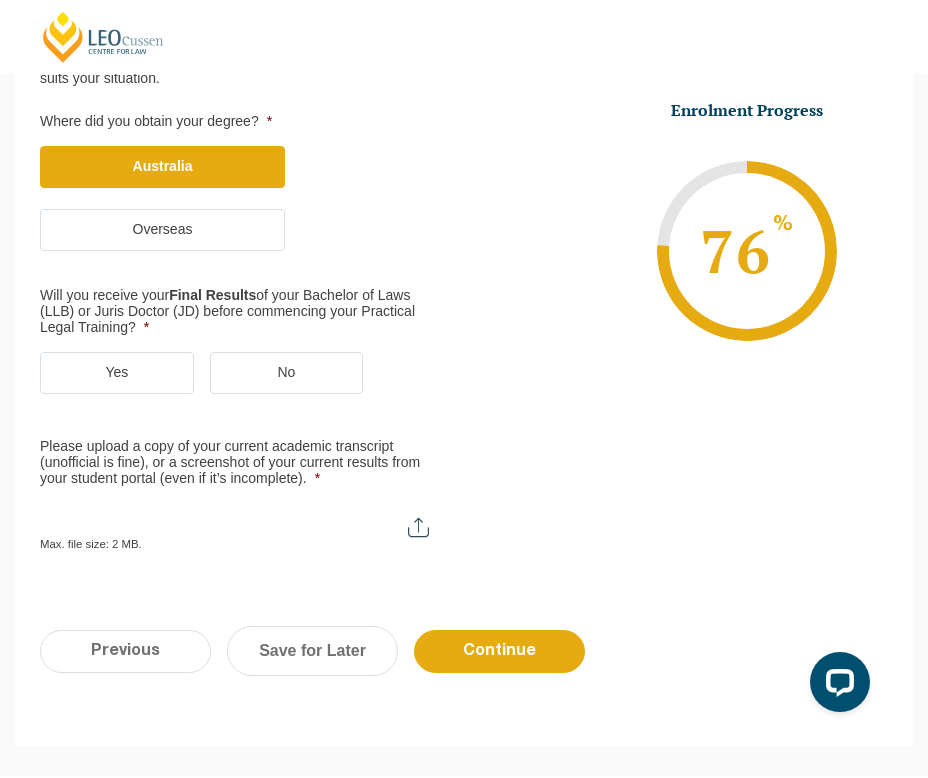 click on "Yes" at bounding box center [117, 373] 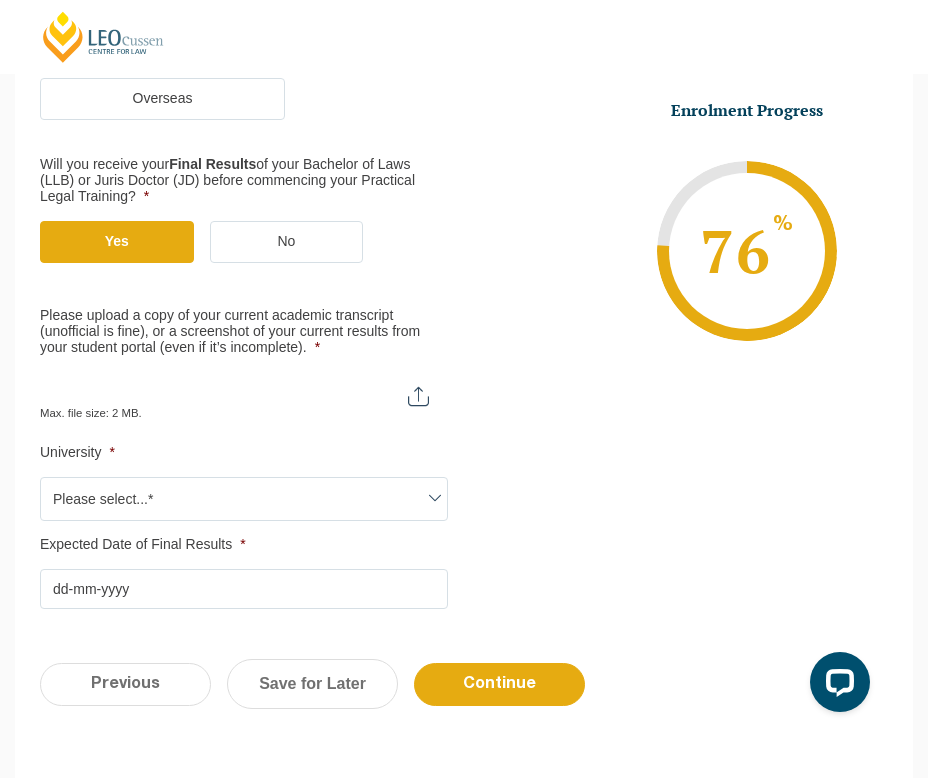scroll, scrollTop: 498, scrollLeft: 0, axis: vertical 